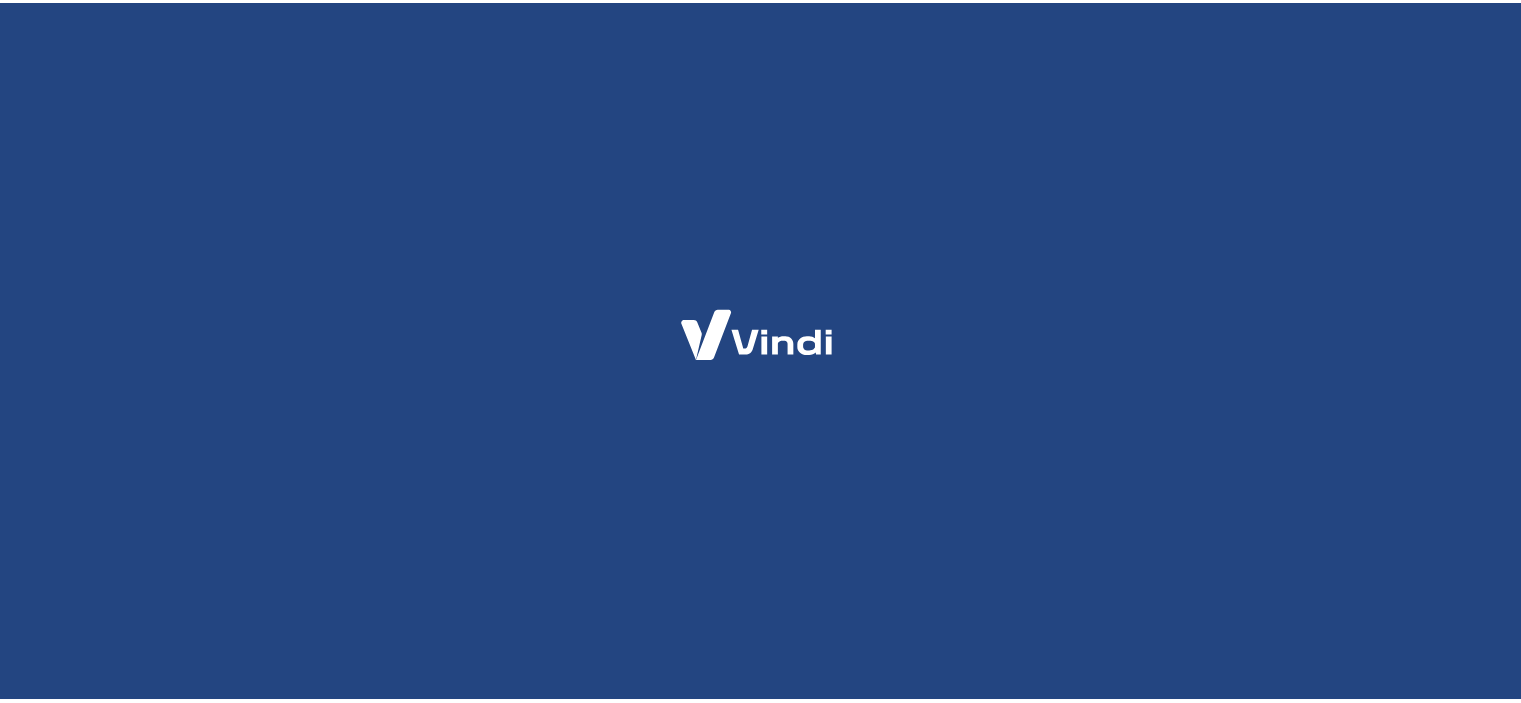 scroll, scrollTop: 0, scrollLeft: 0, axis: both 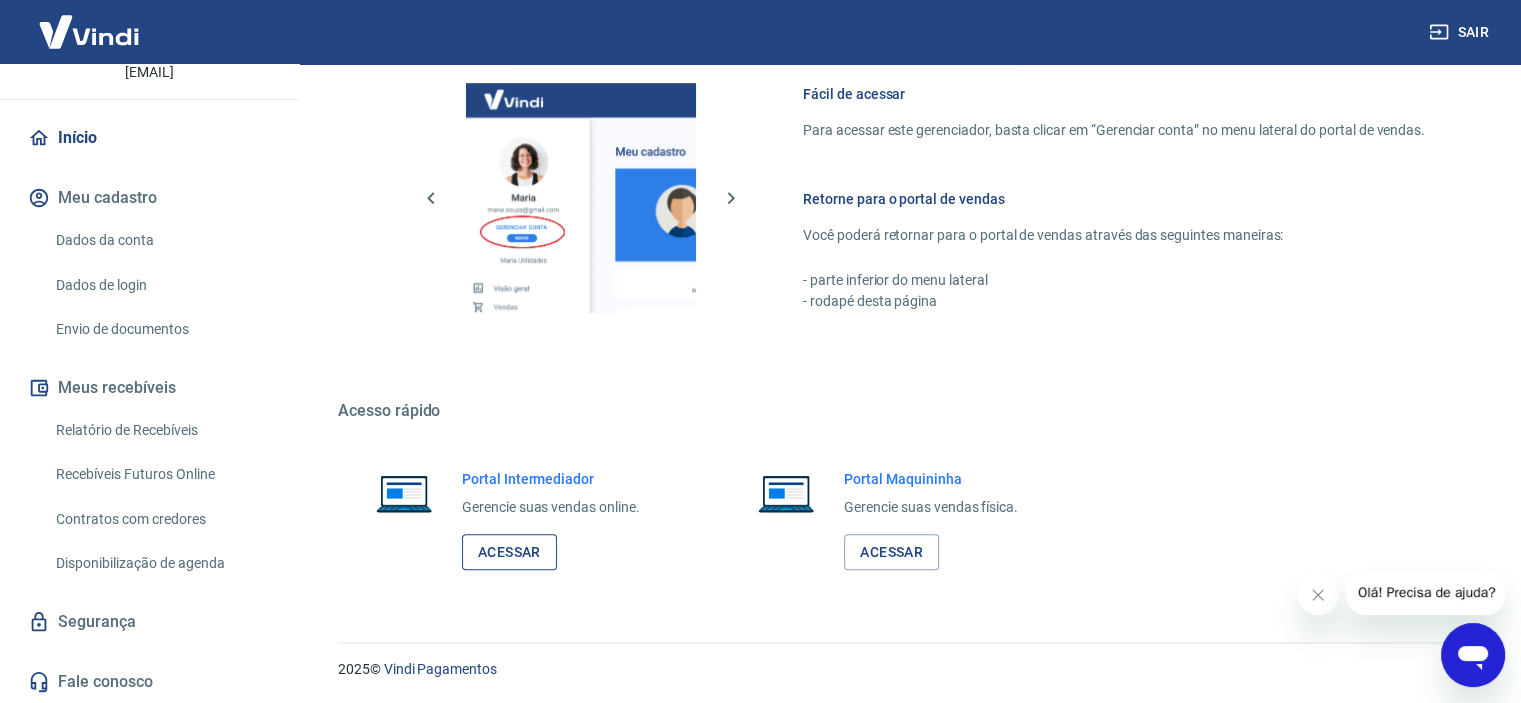 click on "Acessar" at bounding box center [509, 552] 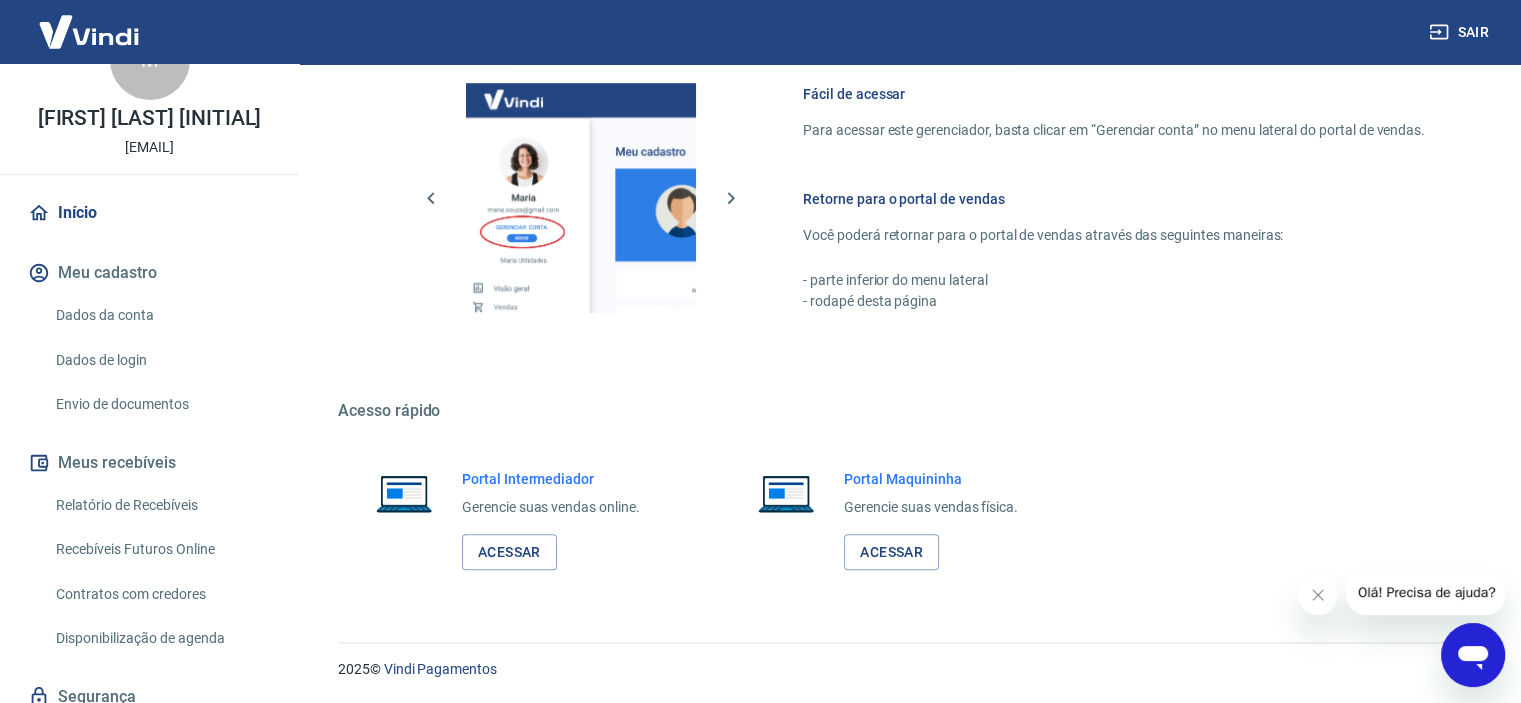 scroll, scrollTop: 0, scrollLeft: 0, axis: both 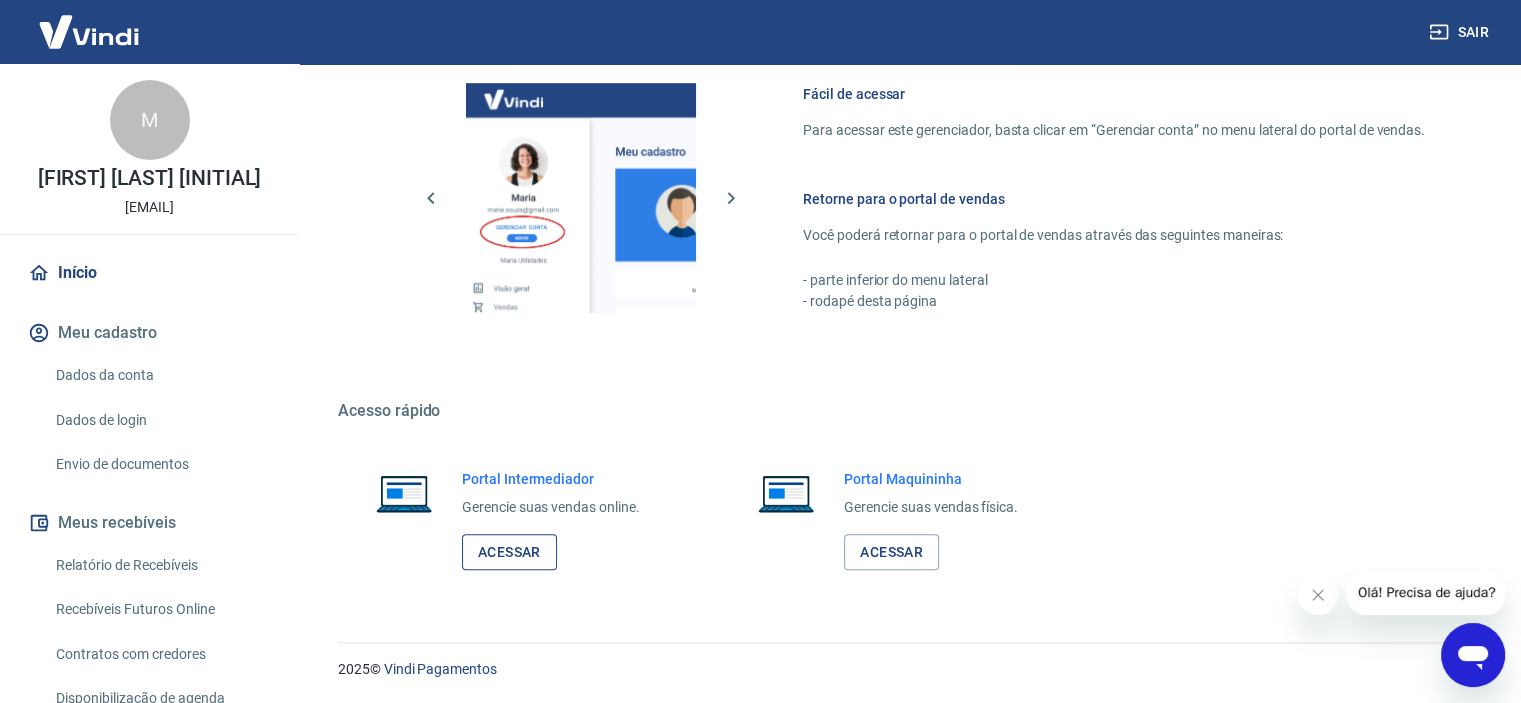 click on "Acessar" at bounding box center (509, 552) 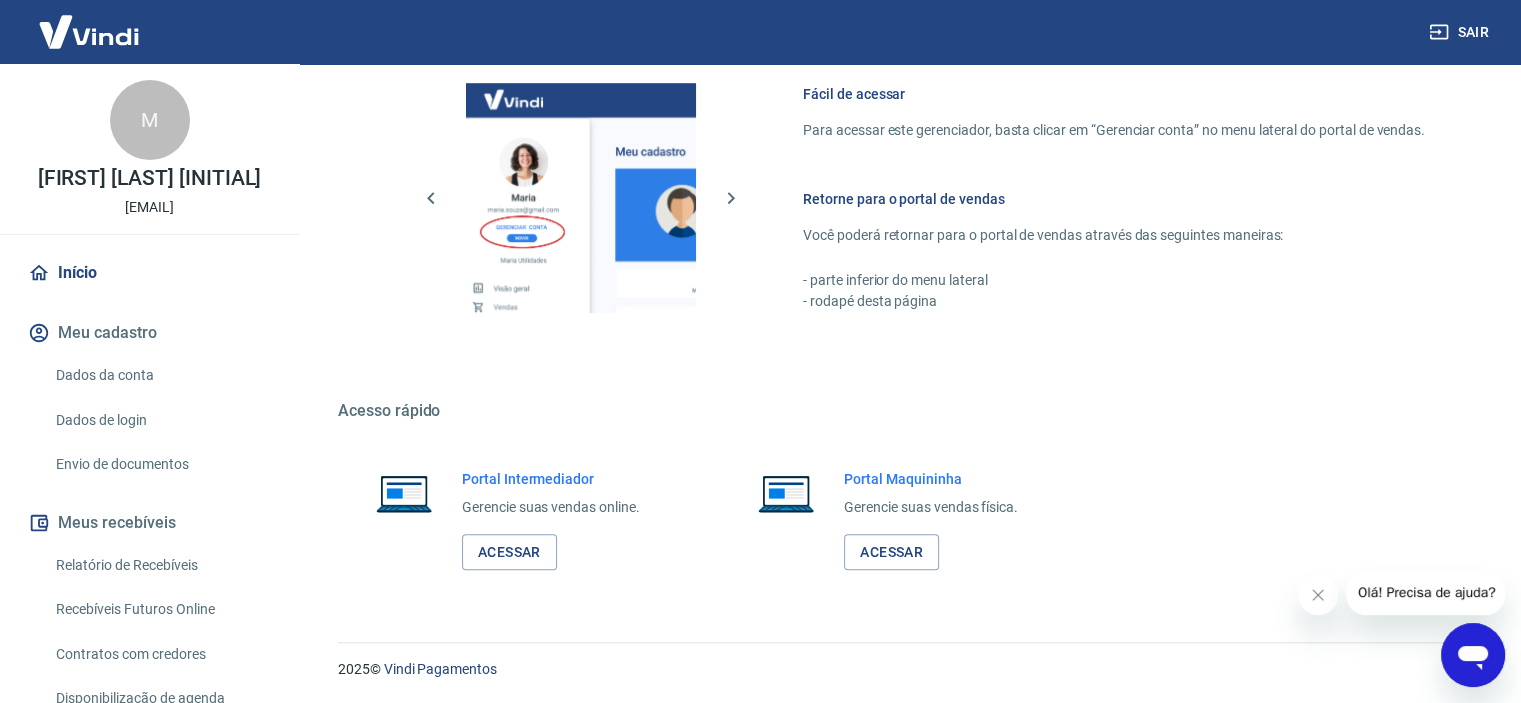 scroll, scrollTop: 135, scrollLeft: 0, axis: vertical 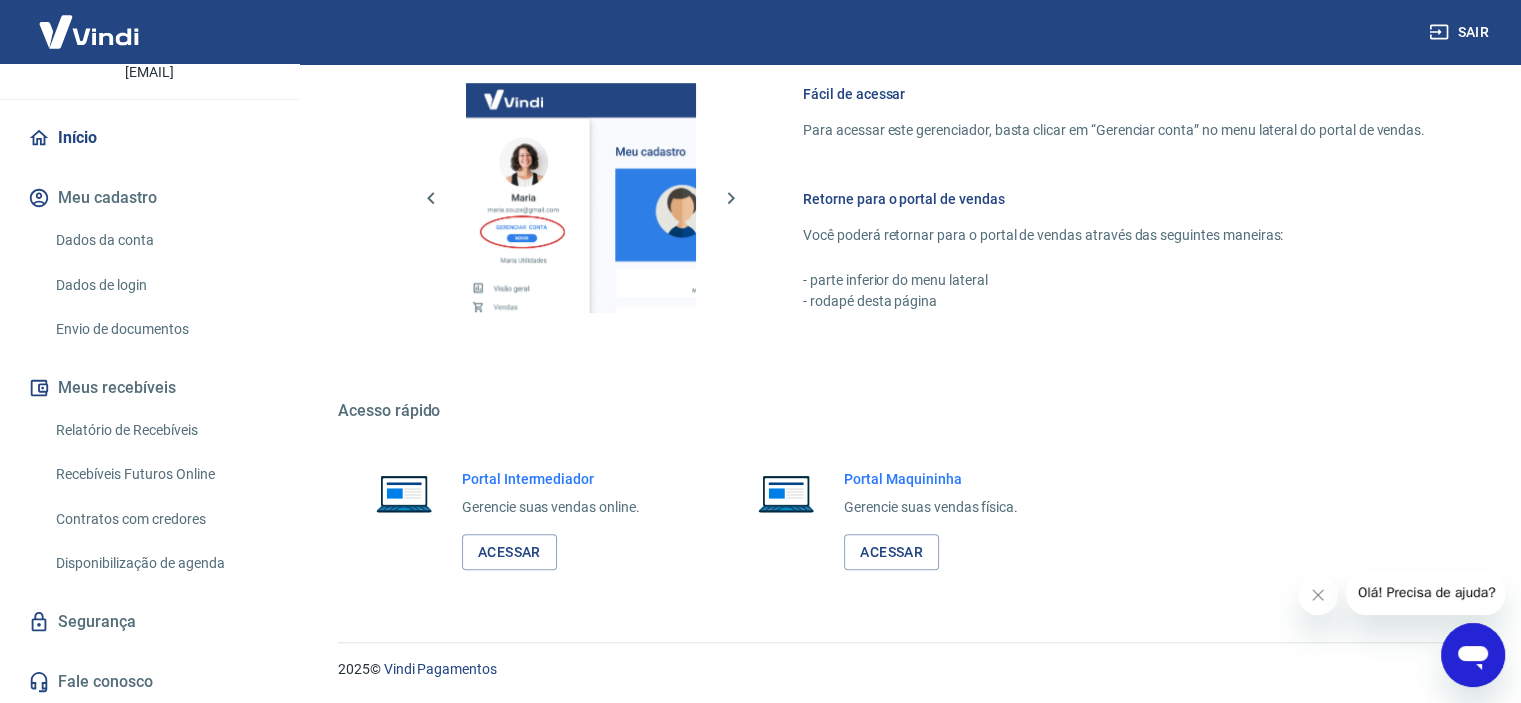 click on "Segurança" at bounding box center (149, 622) 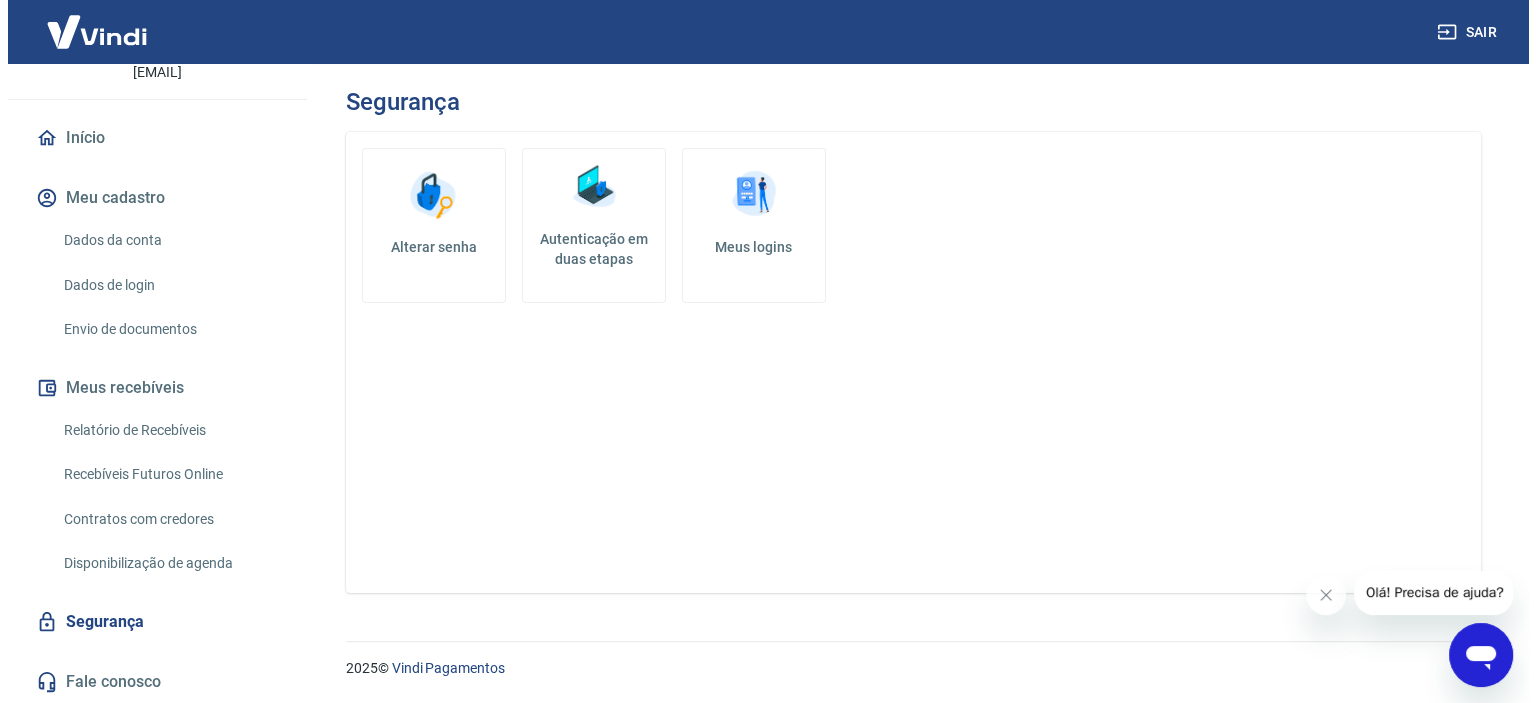 scroll, scrollTop: 0, scrollLeft: 0, axis: both 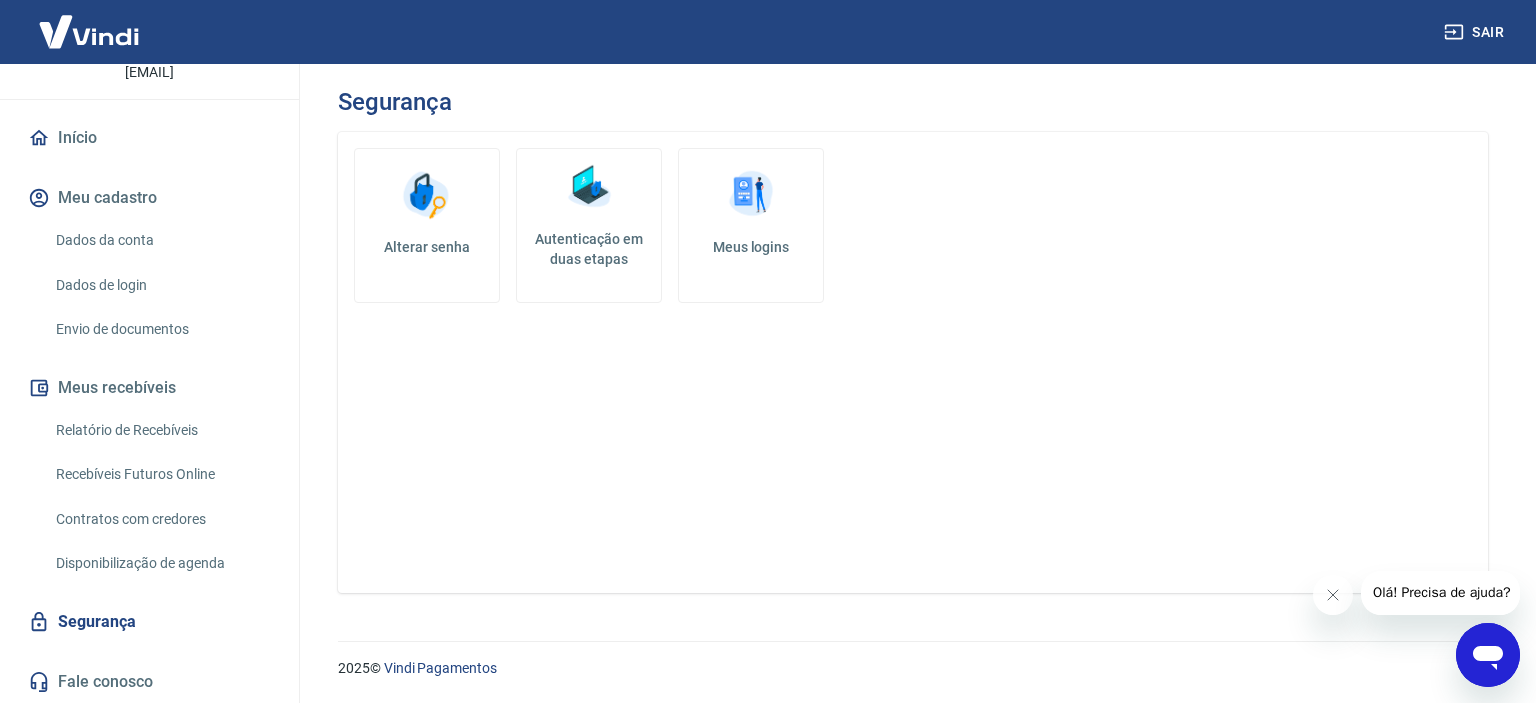 click on "Fale conosco" at bounding box center [149, 682] 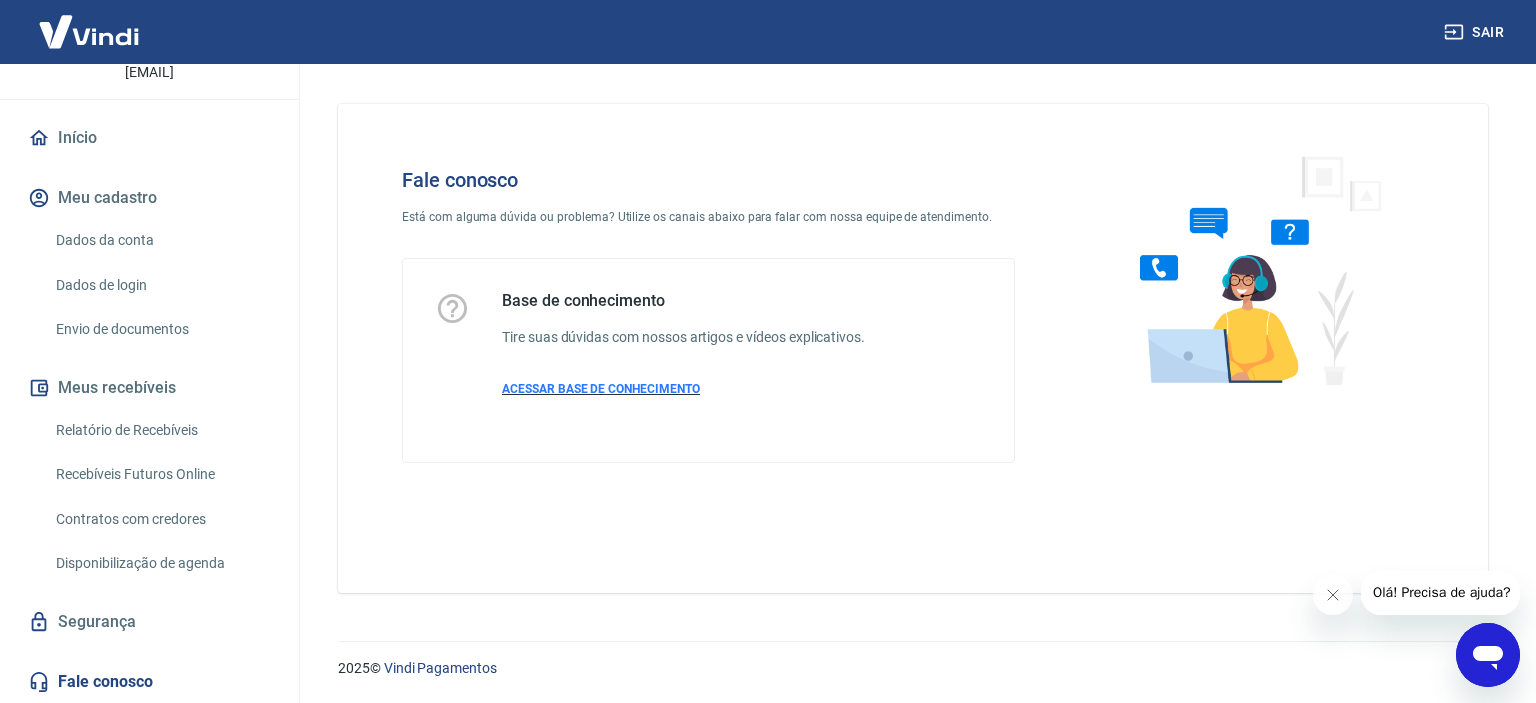 click on "ACESSAR BASE DE CONHECIMENTO" at bounding box center [601, 389] 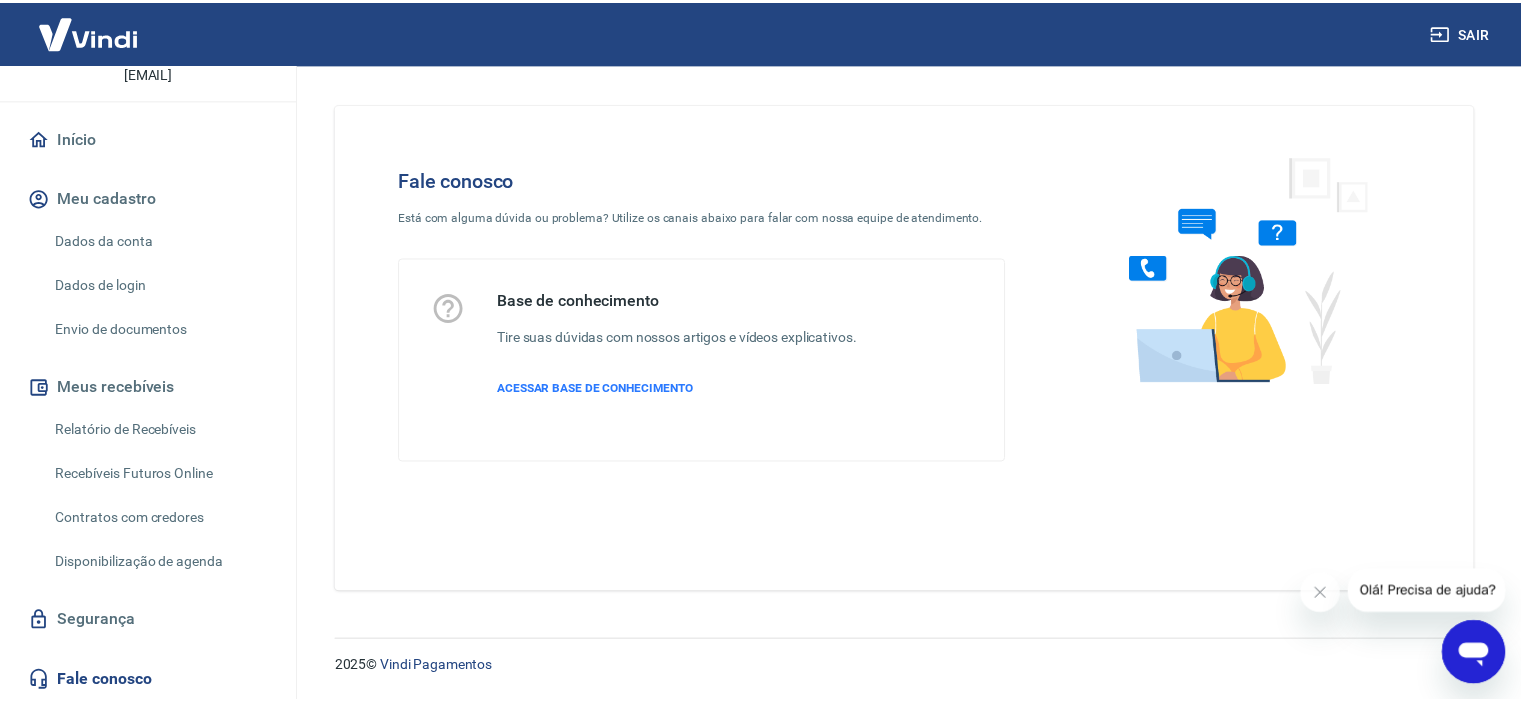 scroll, scrollTop: 0, scrollLeft: 0, axis: both 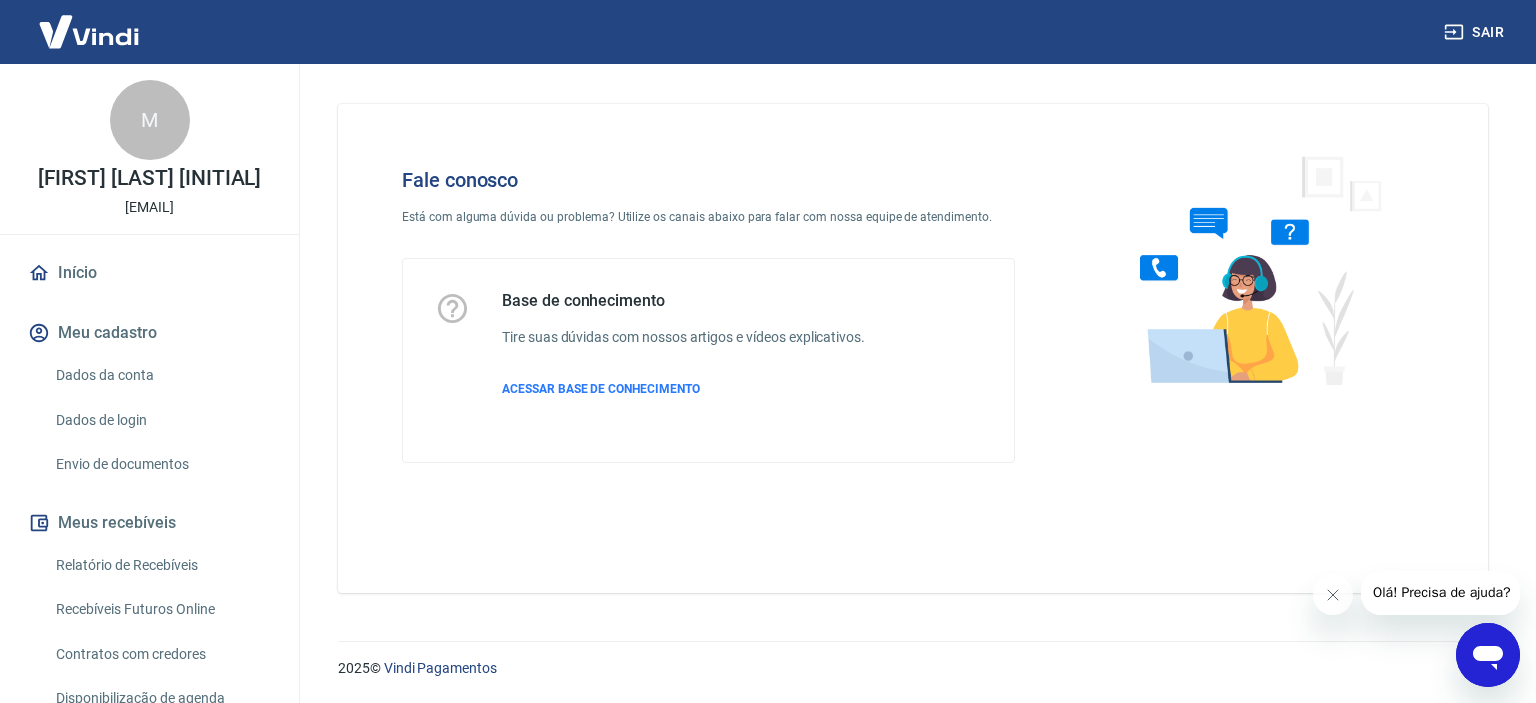 click on "Dados da conta" at bounding box center [161, 375] 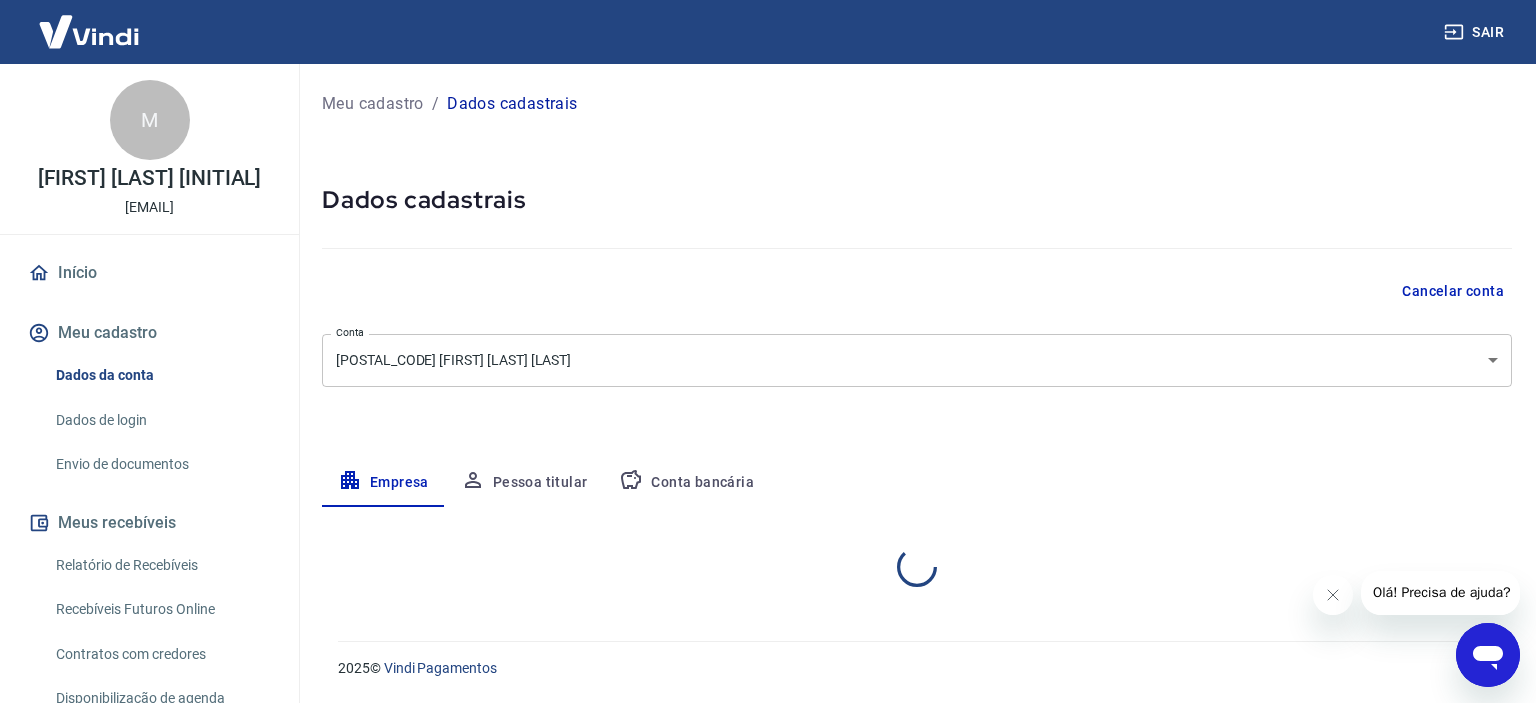 select on "ES" 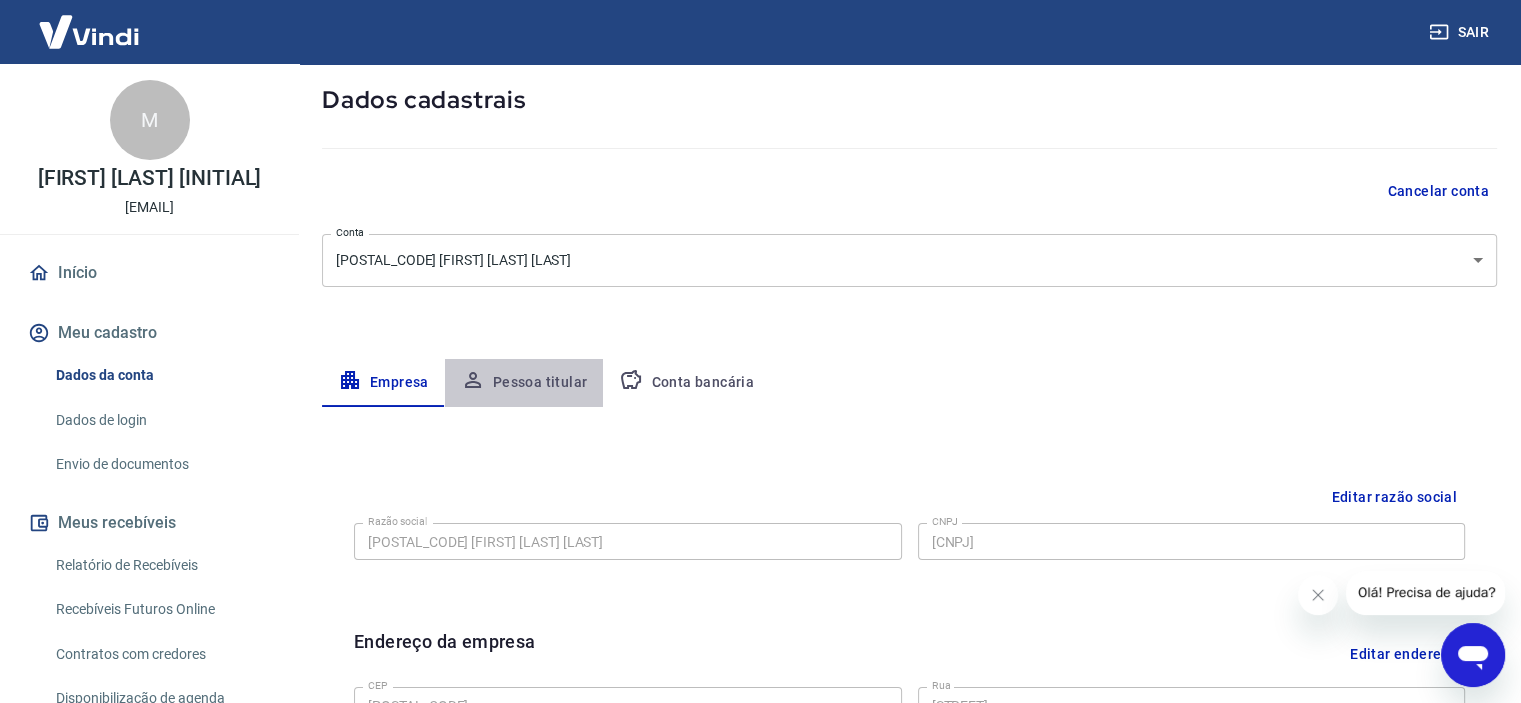 click on "Pessoa titular" at bounding box center (524, 383) 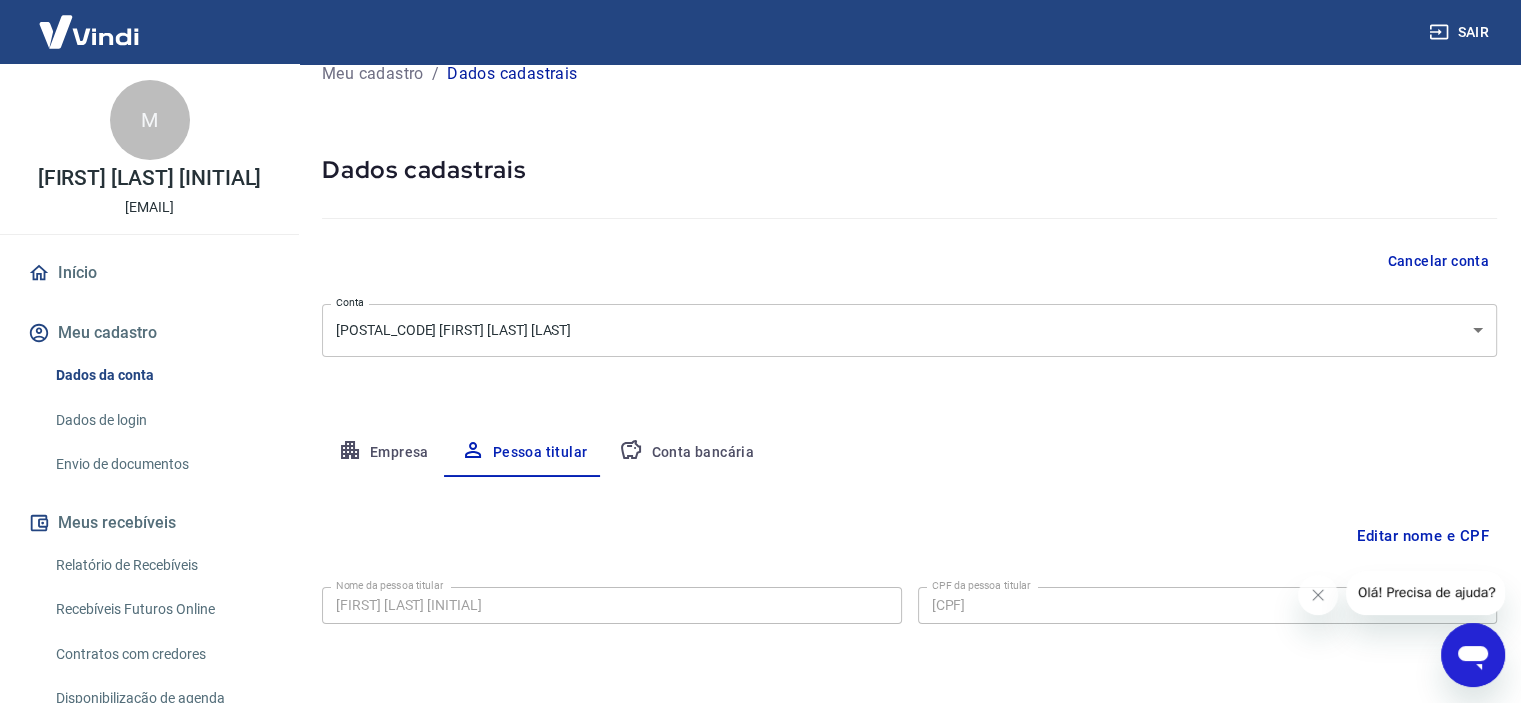 scroll, scrollTop: 0, scrollLeft: 0, axis: both 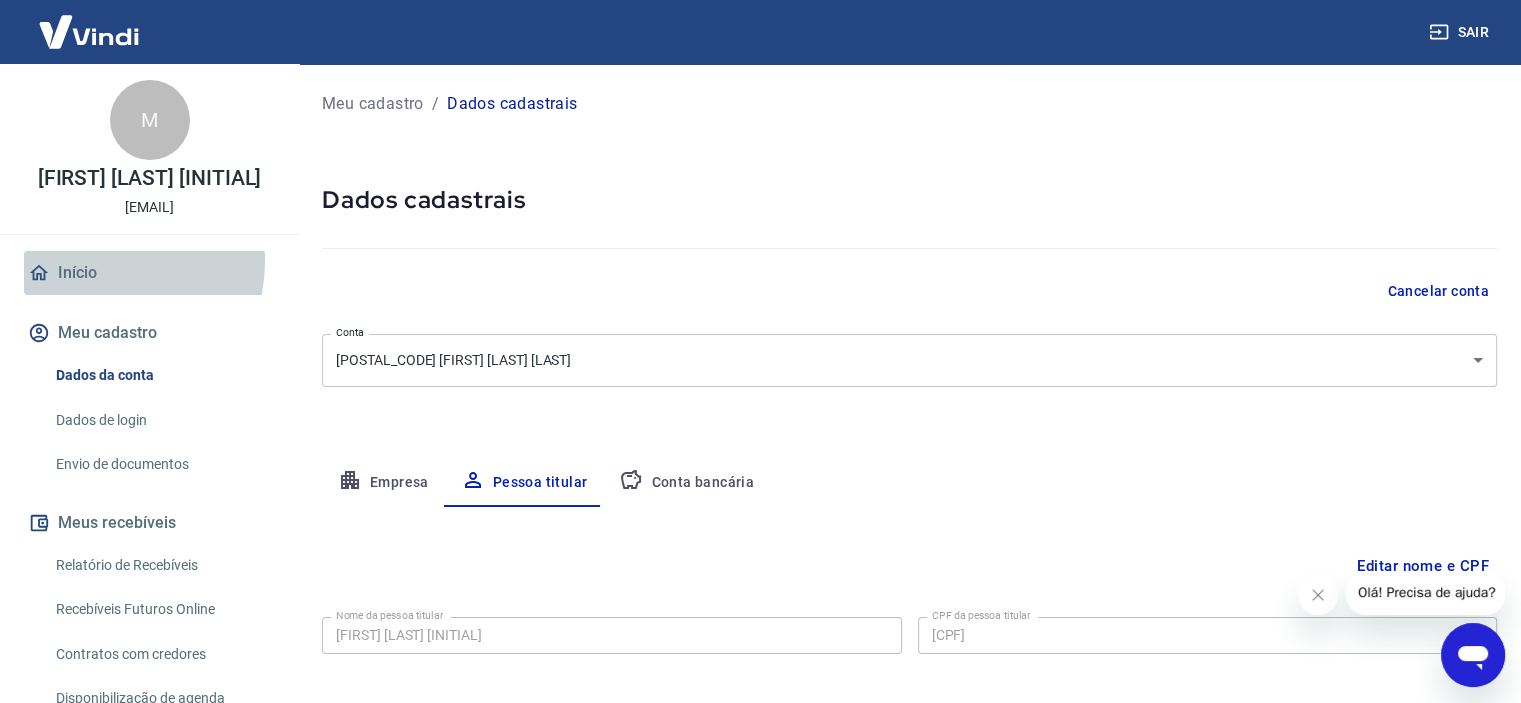 click on "Início" at bounding box center (149, 273) 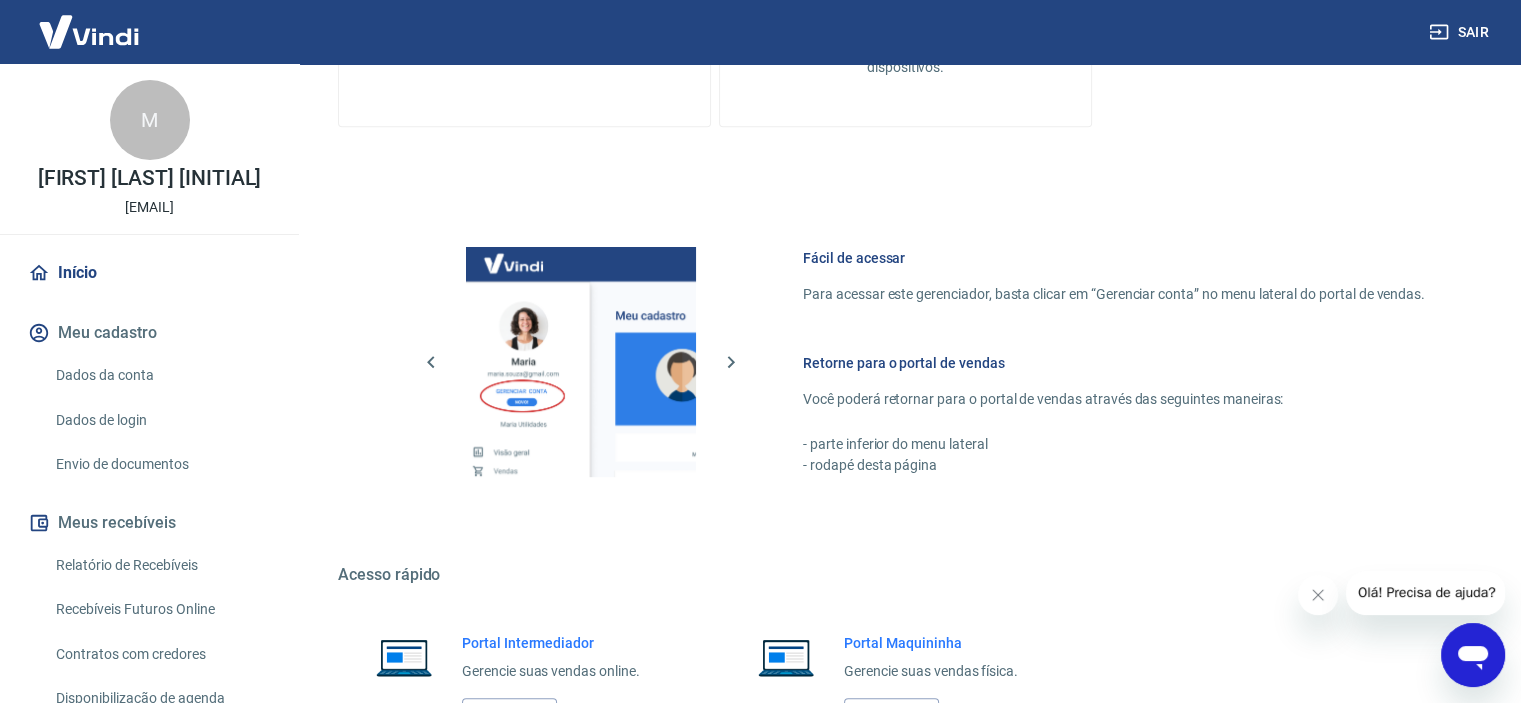 scroll, scrollTop: 1083, scrollLeft: 0, axis: vertical 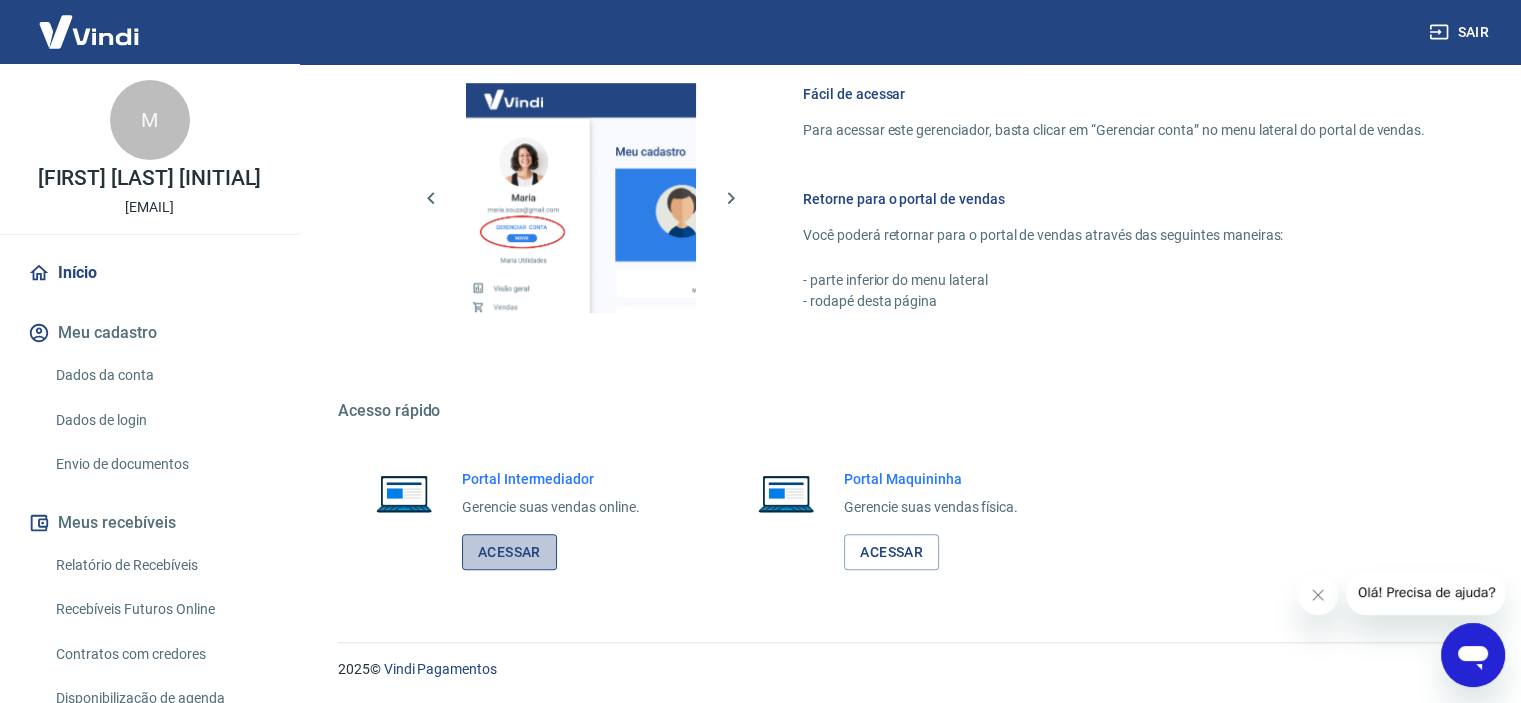 click on "Acessar" at bounding box center [509, 552] 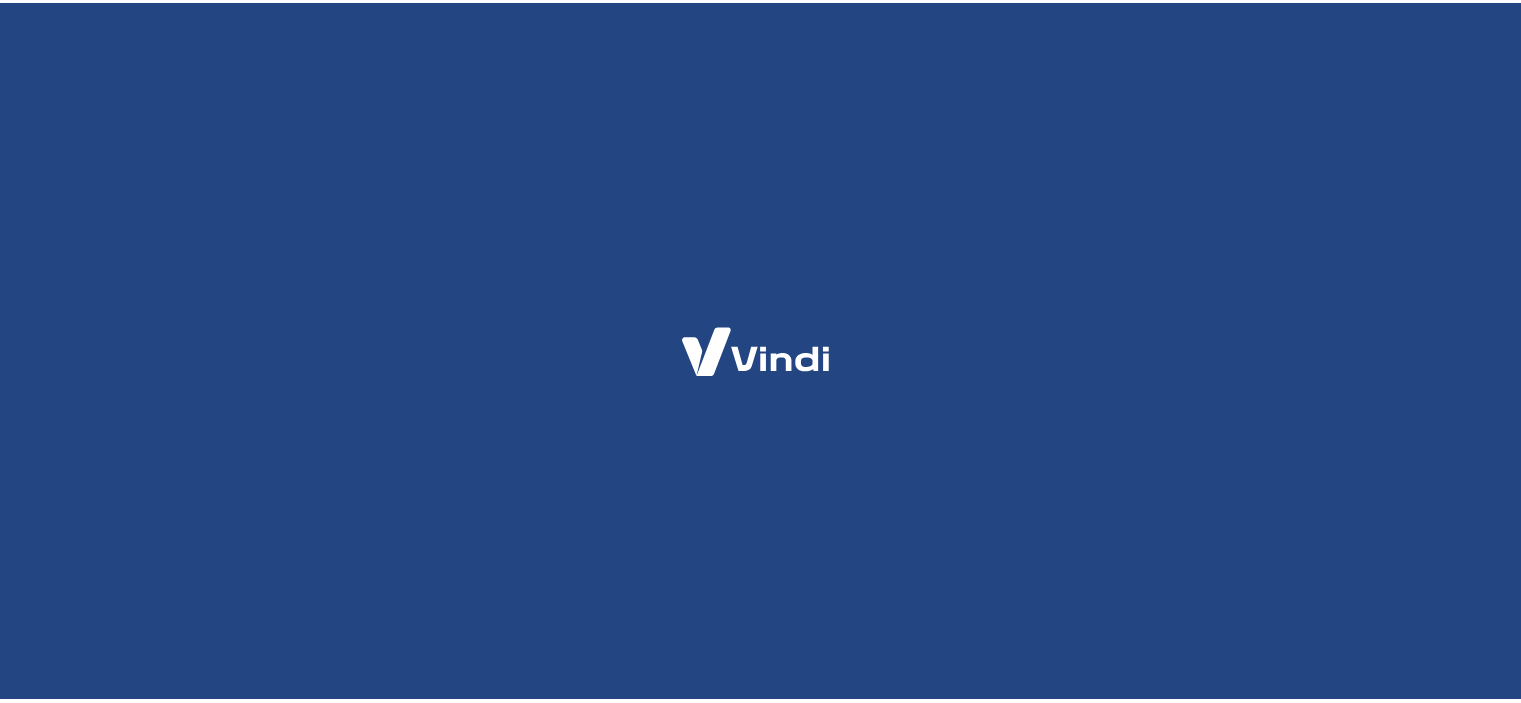 scroll, scrollTop: 0, scrollLeft: 0, axis: both 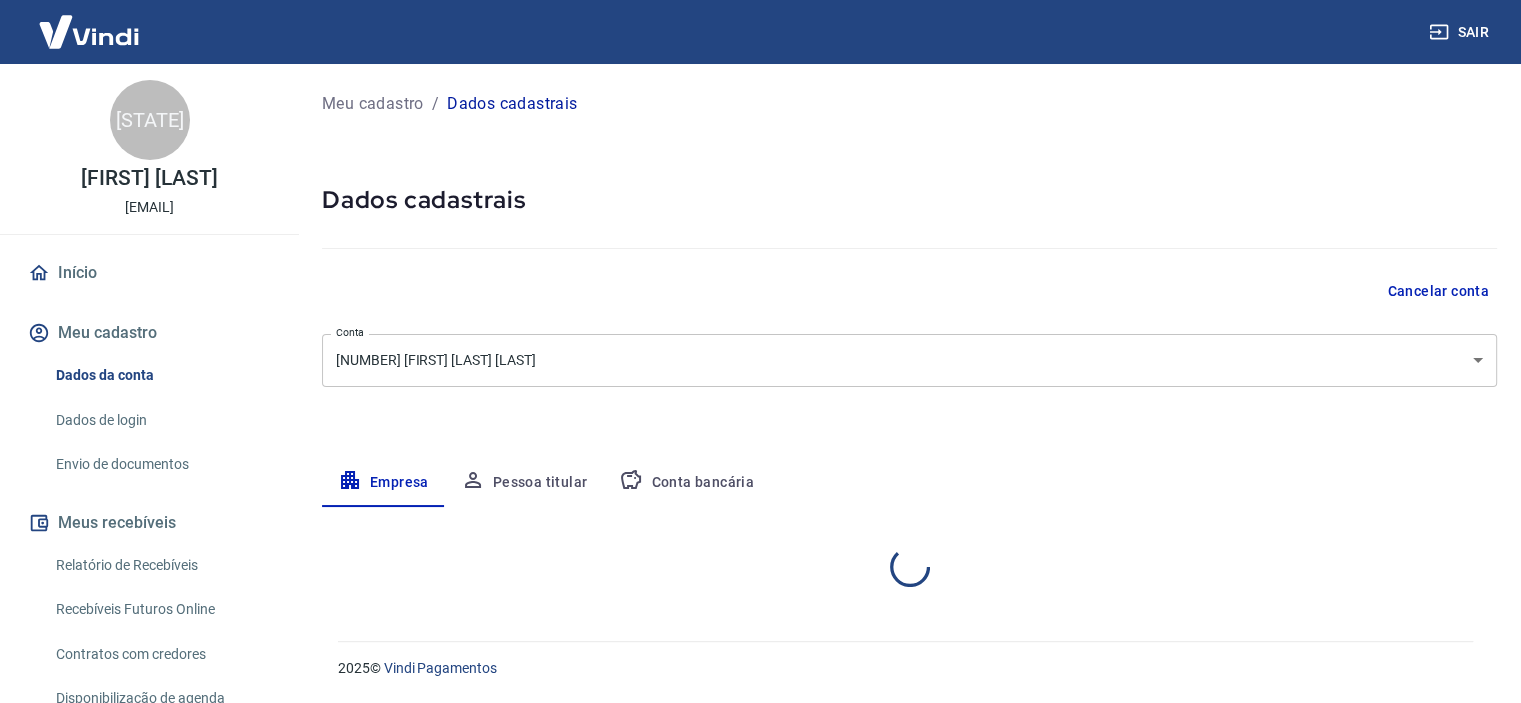 select on "[STATE]" 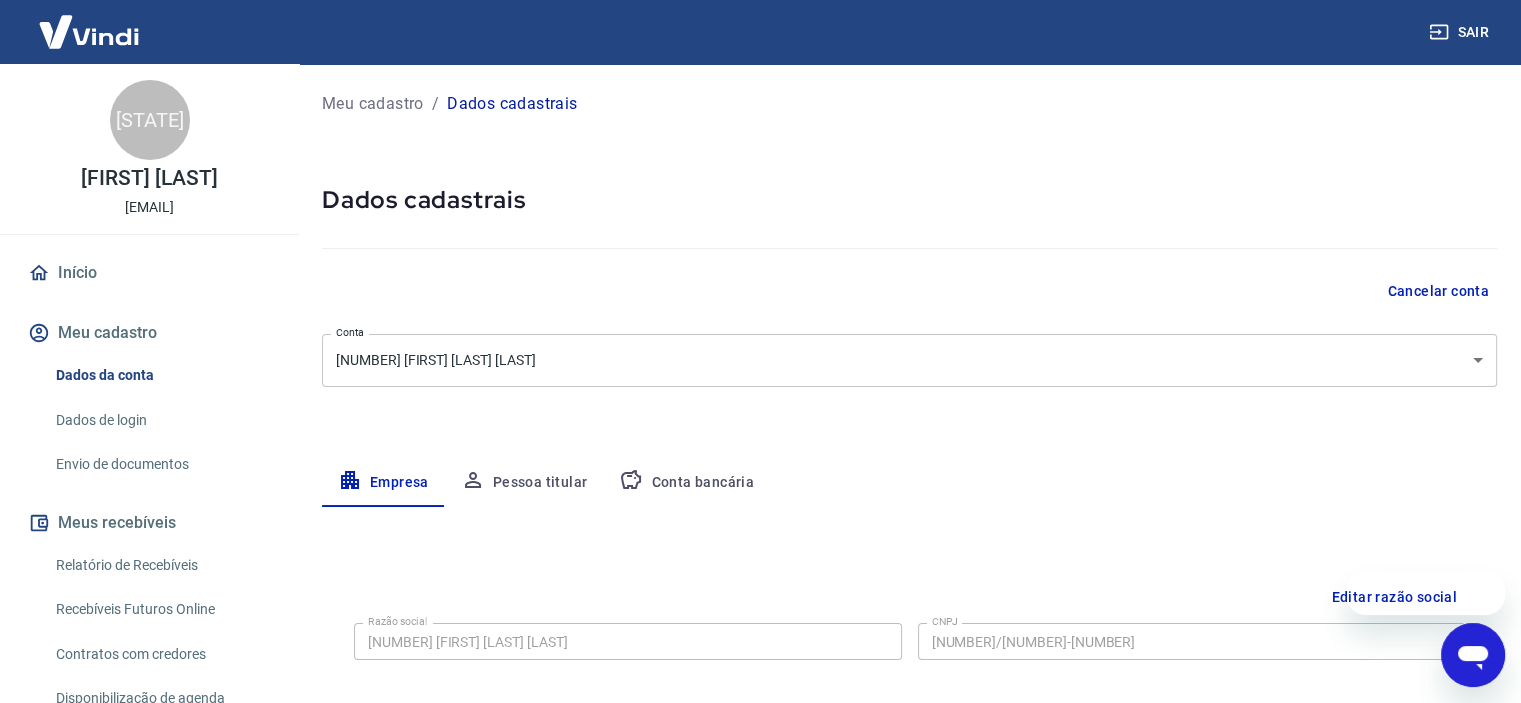 scroll, scrollTop: 0, scrollLeft: 0, axis: both 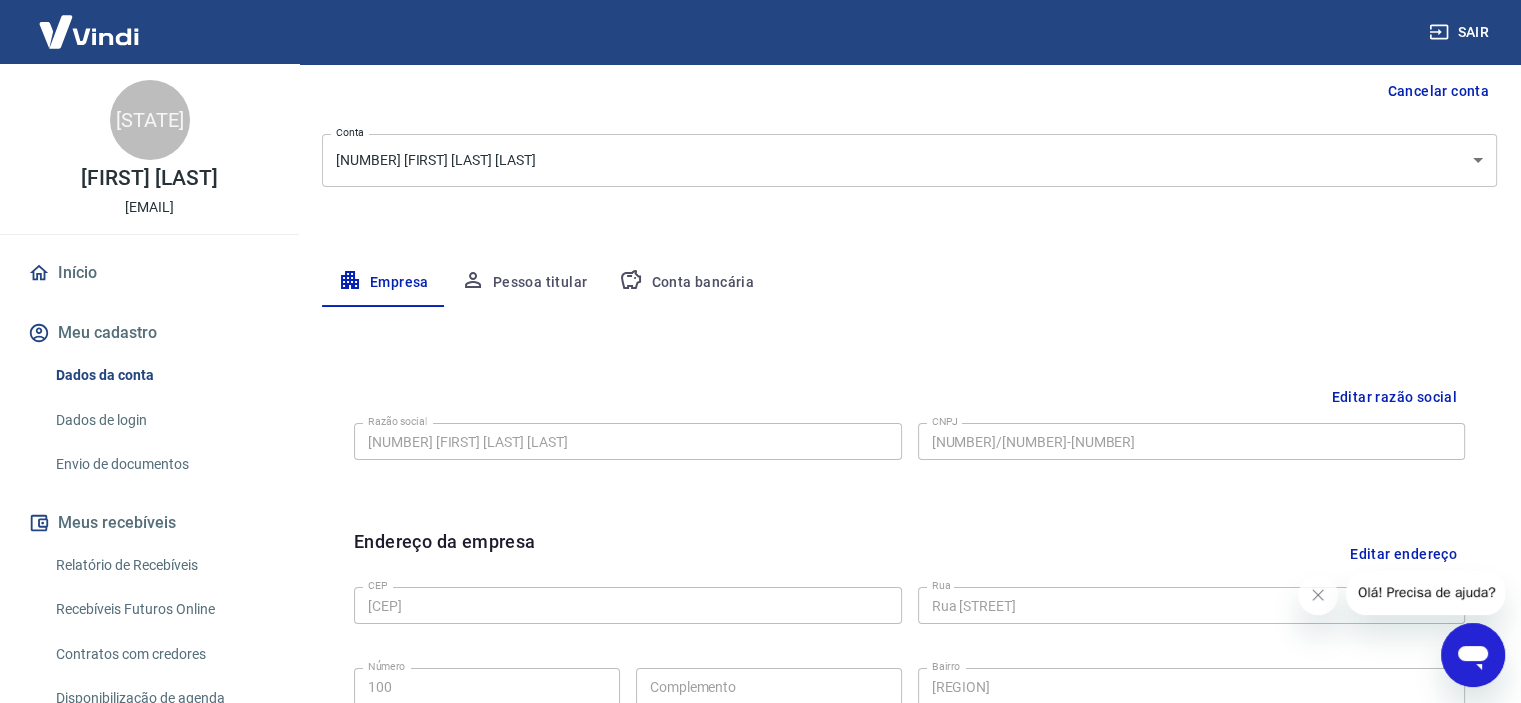 click on "Pessoa titular" at bounding box center (524, 283) 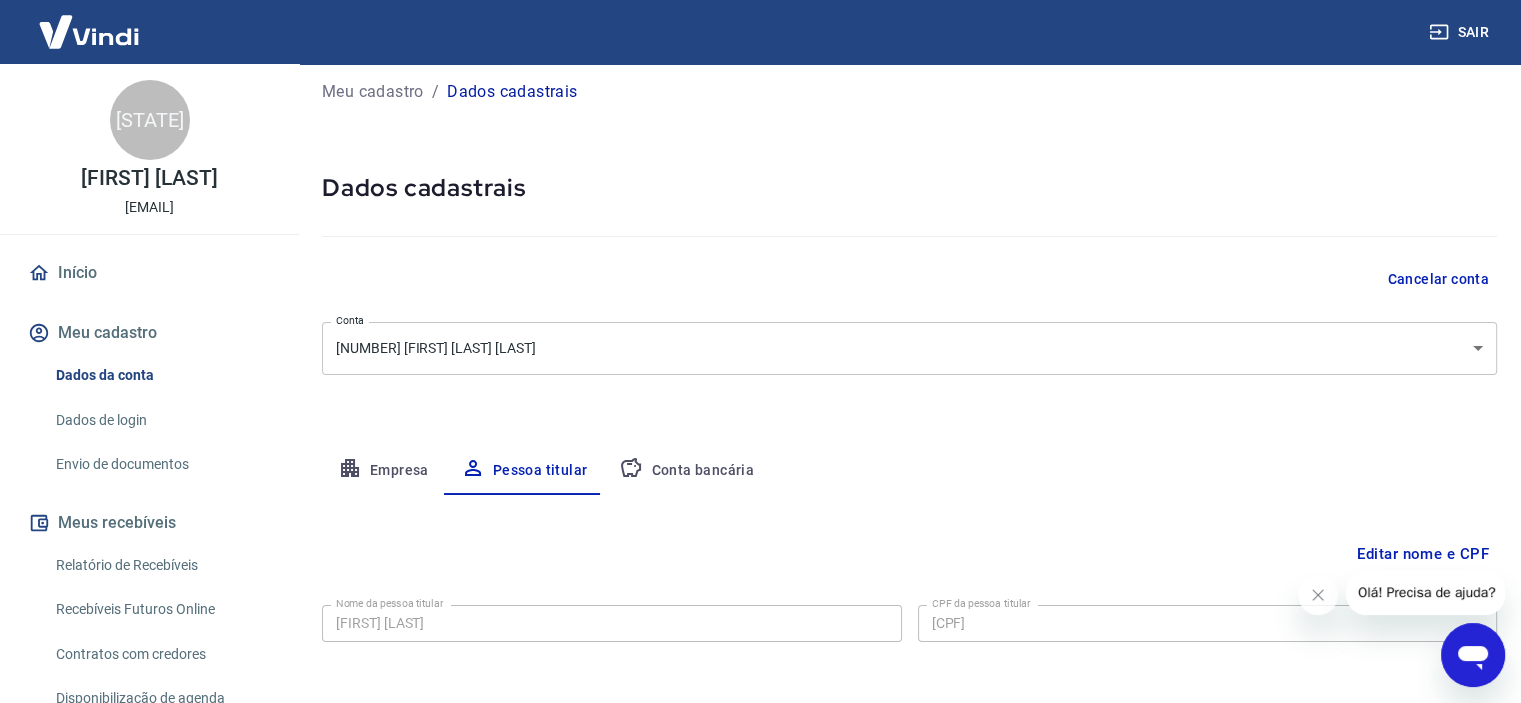 scroll, scrollTop: 96, scrollLeft: 0, axis: vertical 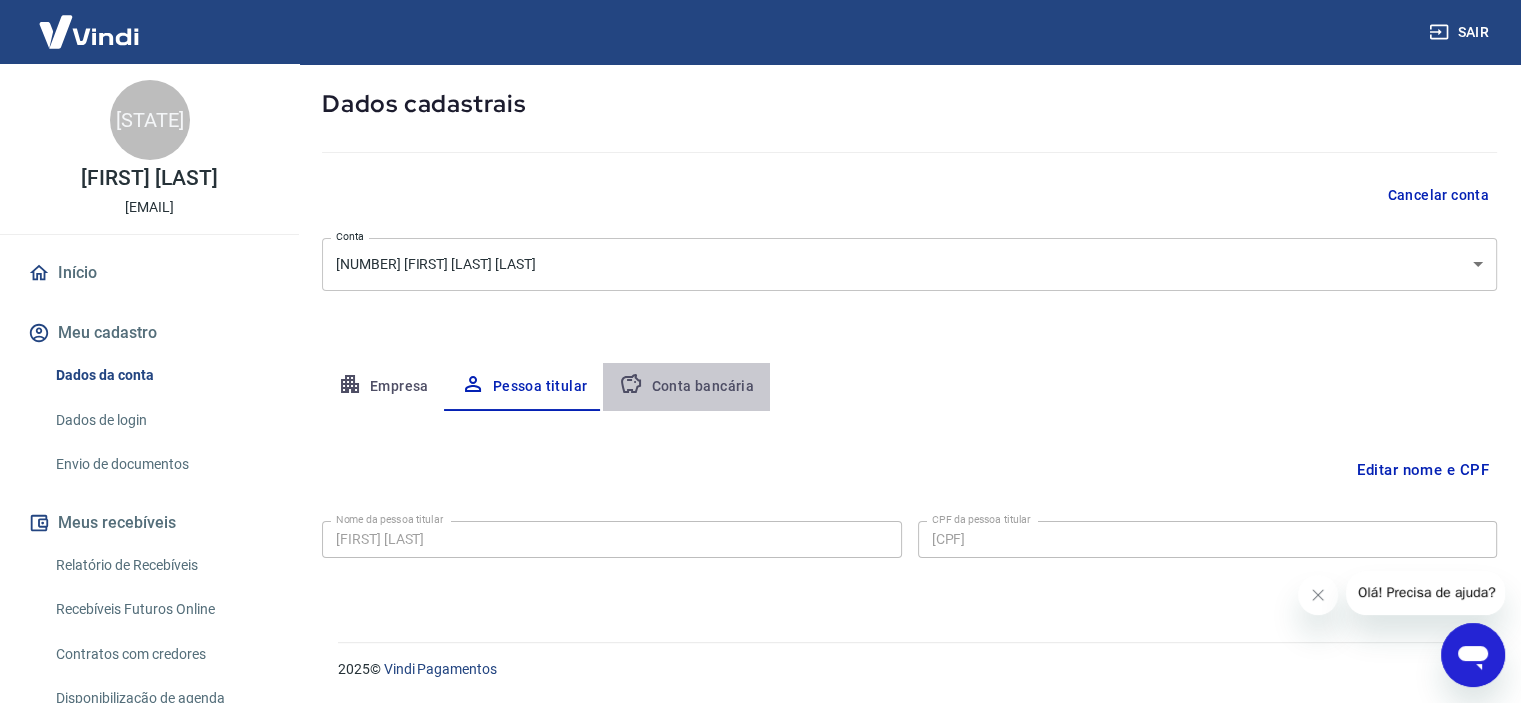 click on "Conta bancária" at bounding box center (686, 387) 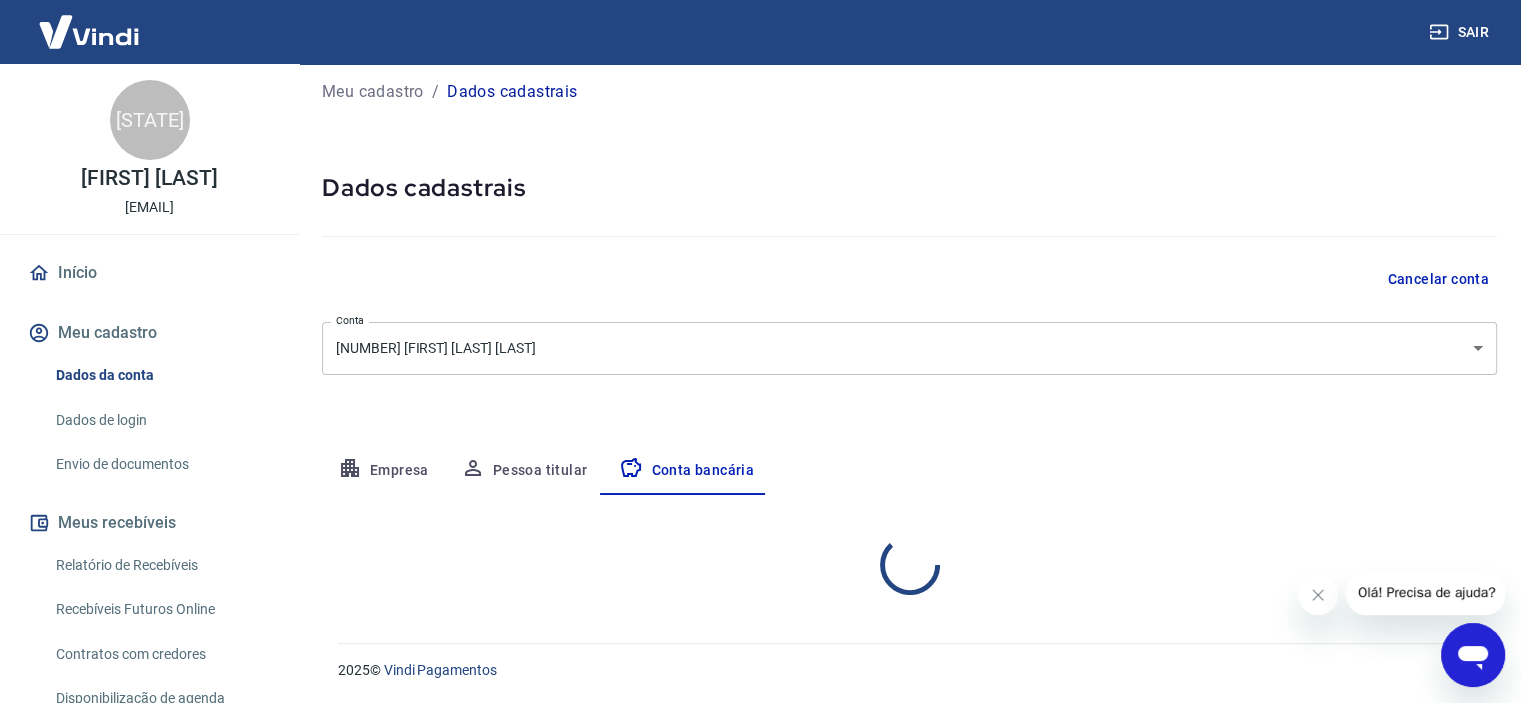 select on "1" 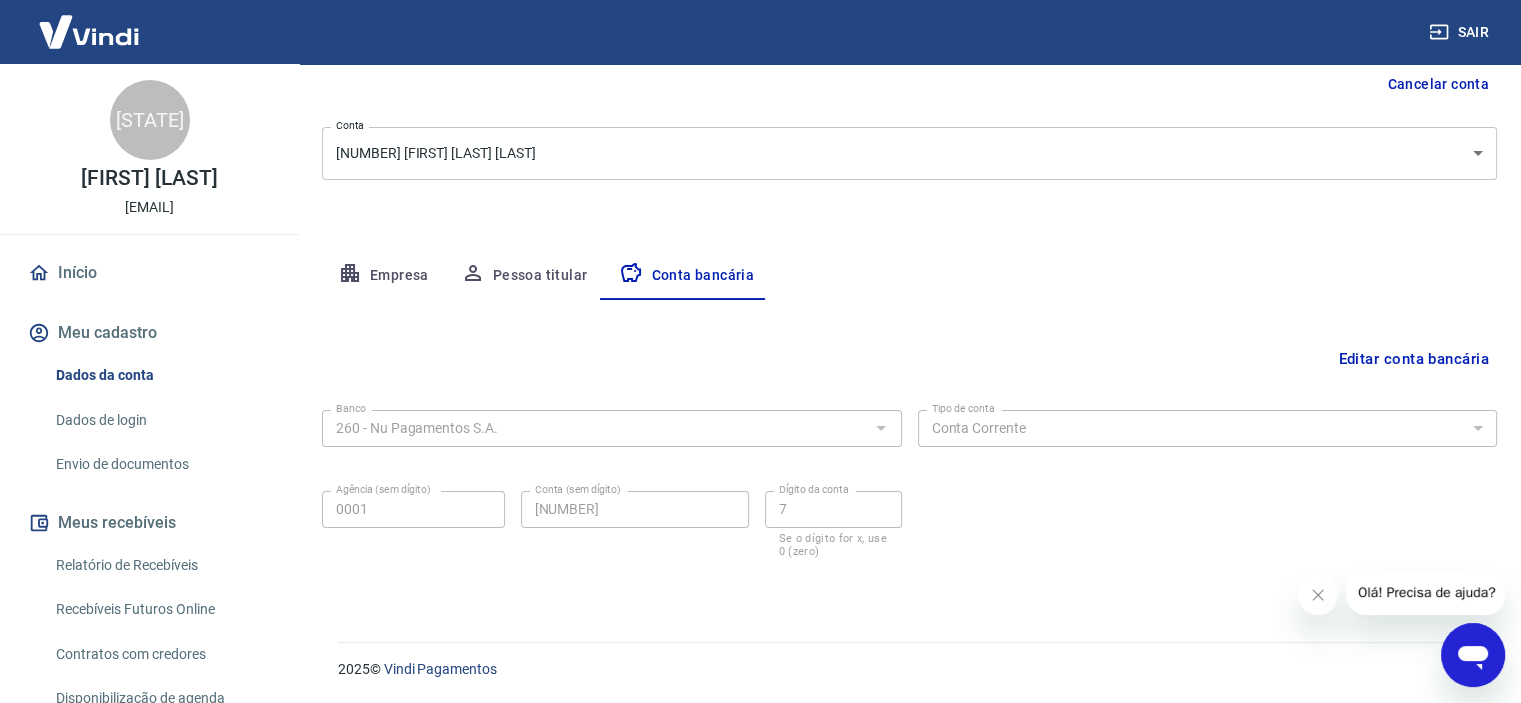 scroll, scrollTop: 107, scrollLeft: 0, axis: vertical 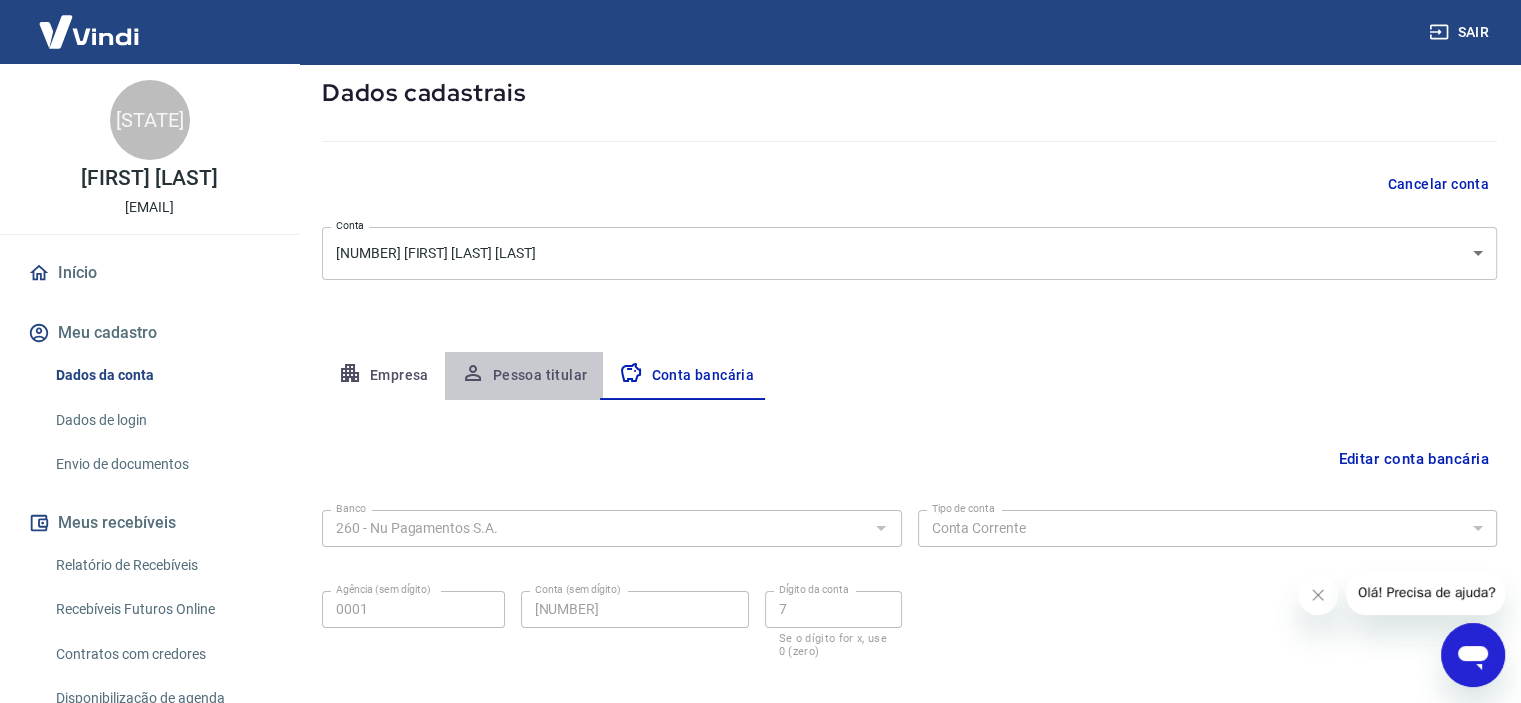 click on "Pessoa titular" at bounding box center (524, 376) 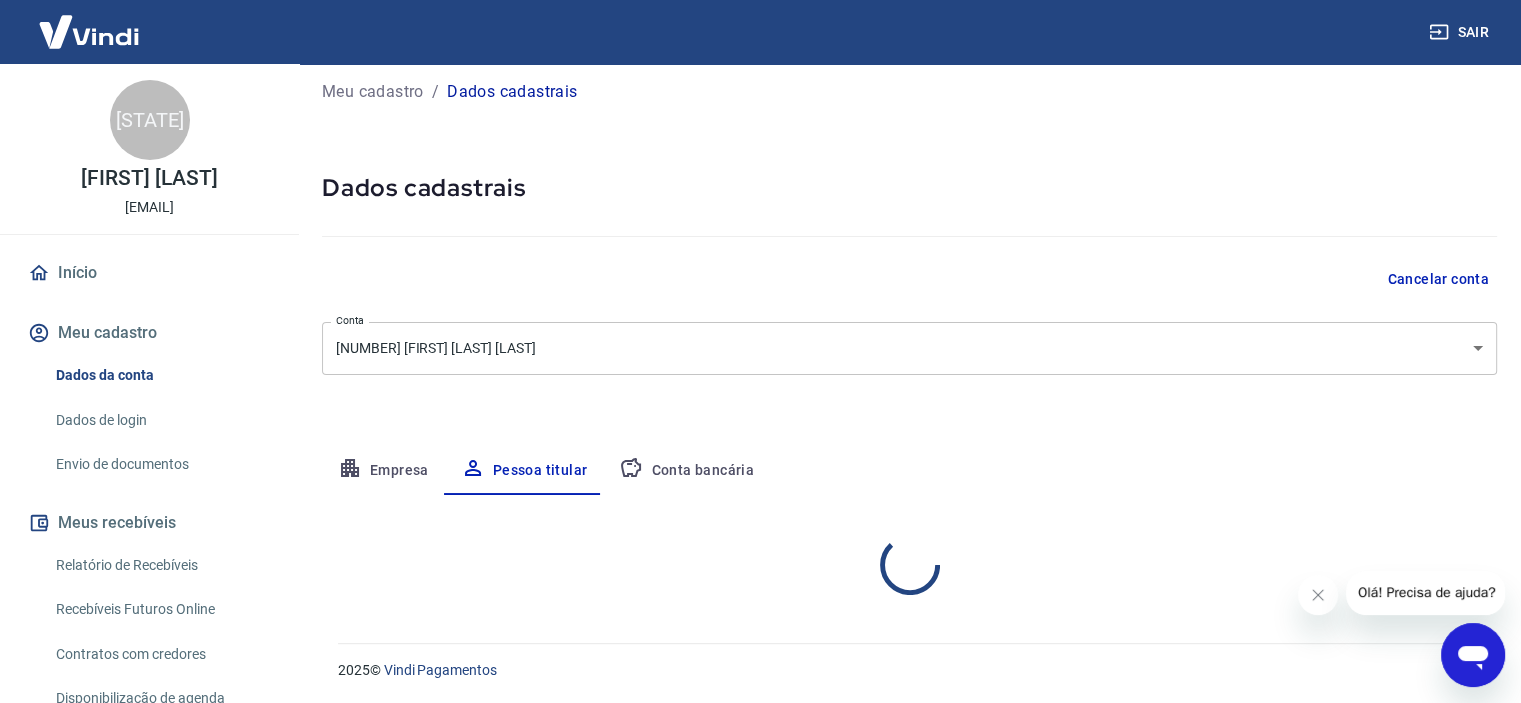 scroll, scrollTop: 96, scrollLeft: 0, axis: vertical 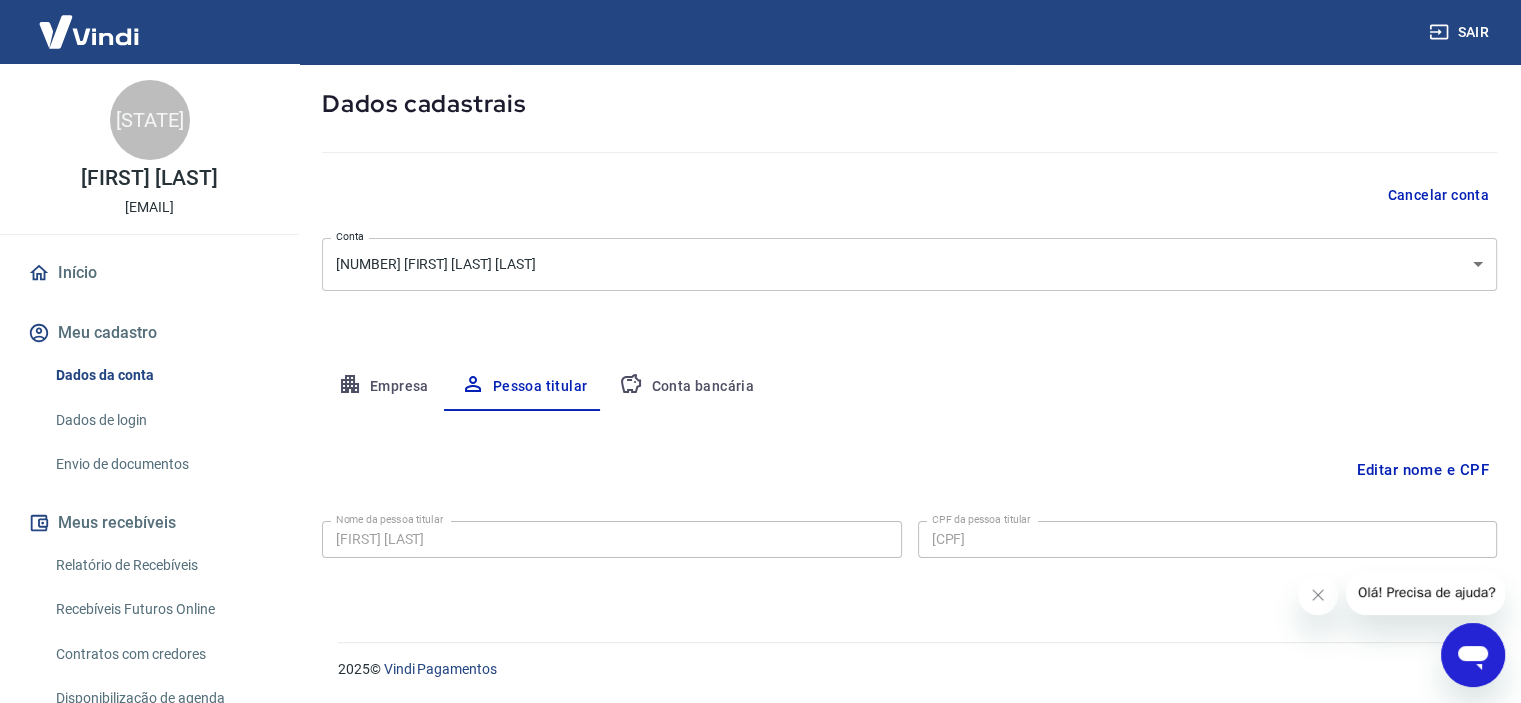 click on "Empresa" at bounding box center [383, 387] 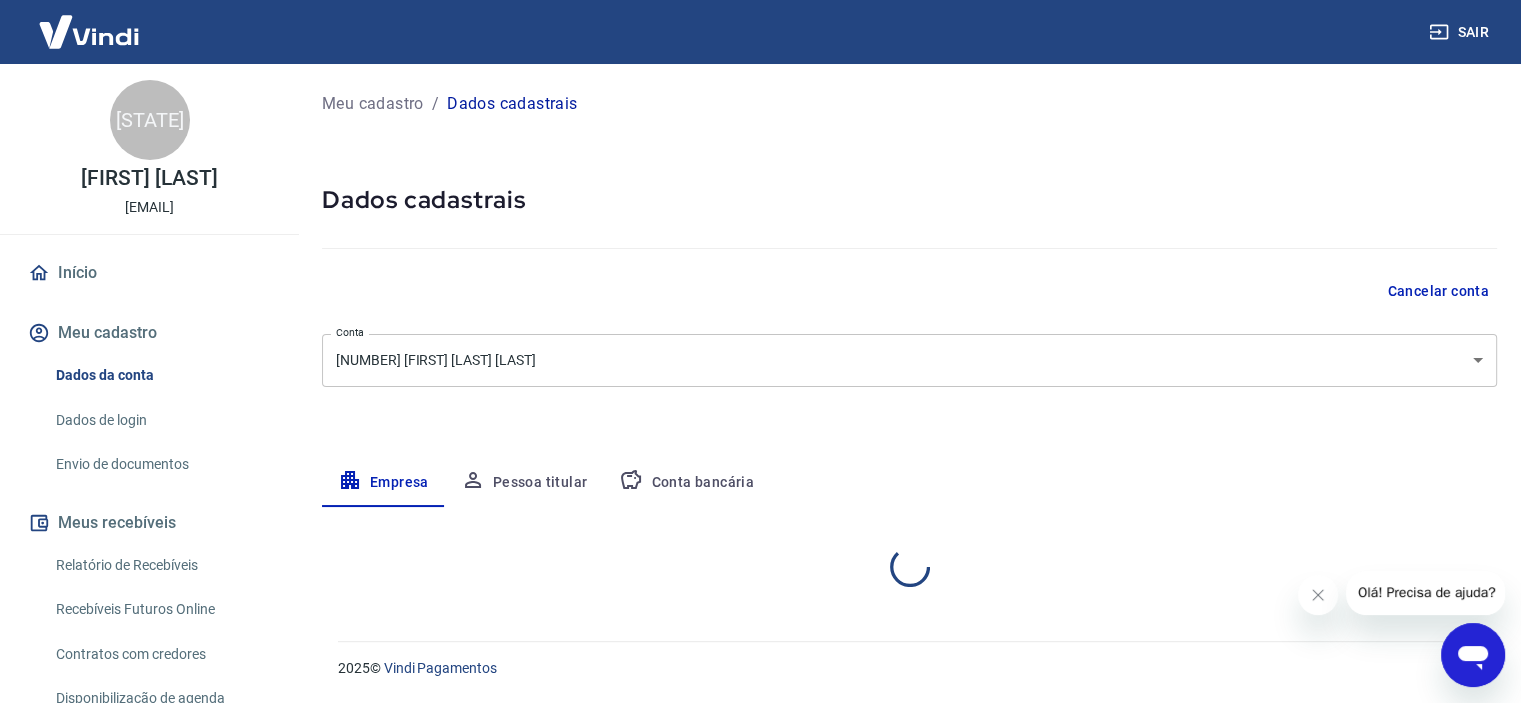 scroll, scrollTop: 0, scrollLeft: 0, axis: both 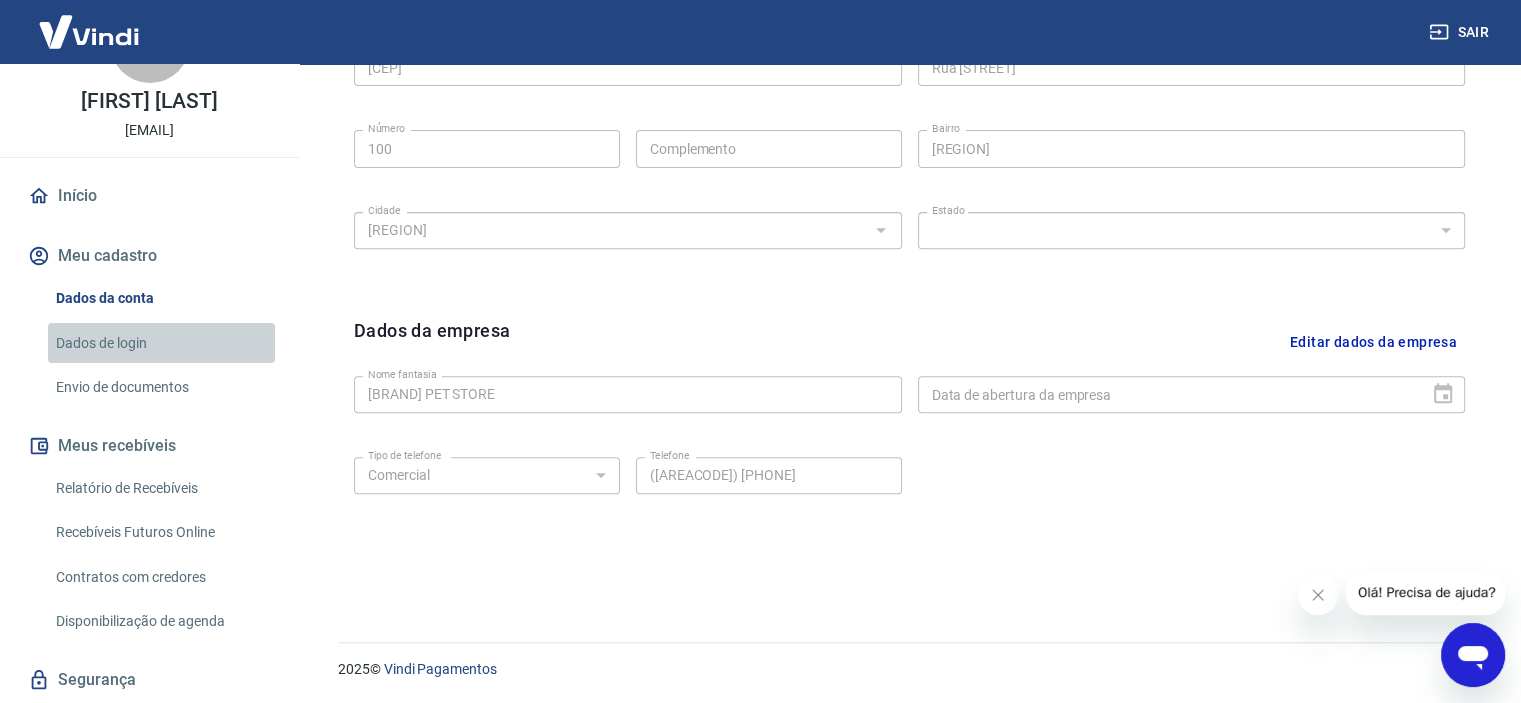 click on "Dados de login" at bounding box center [161, 343] 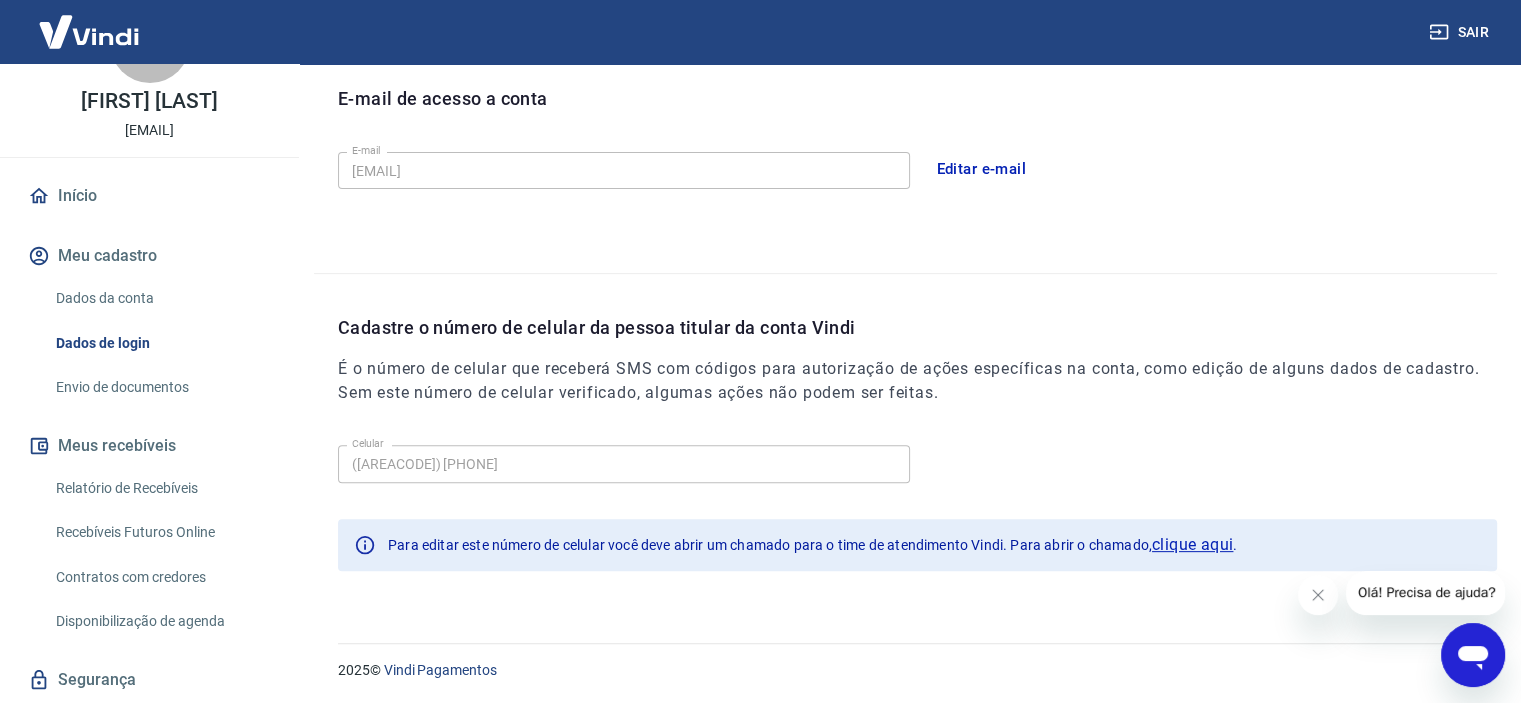 click on "Envio de documentos" at bounding box center [161, 387] 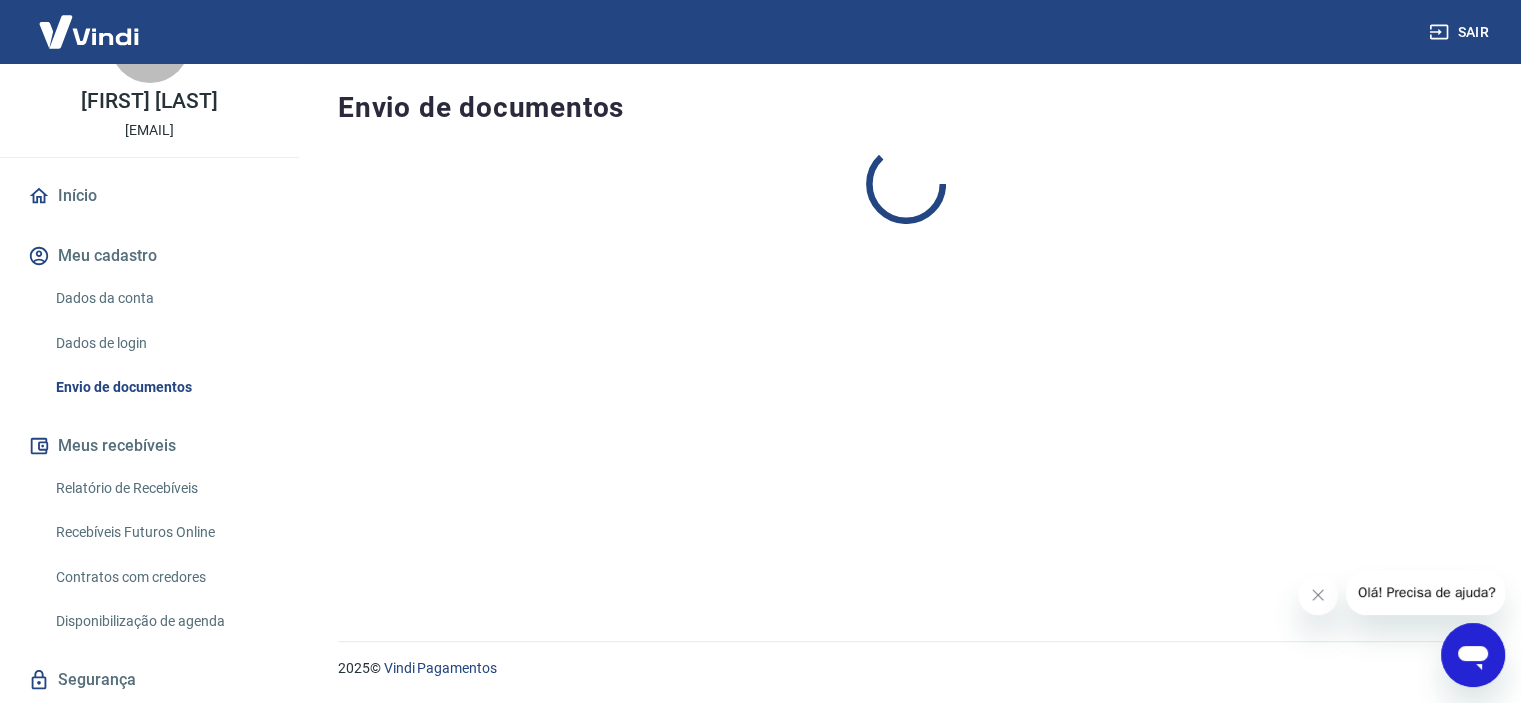 scroll, scrollTop: 0, scrollLeft: 0, axis: both 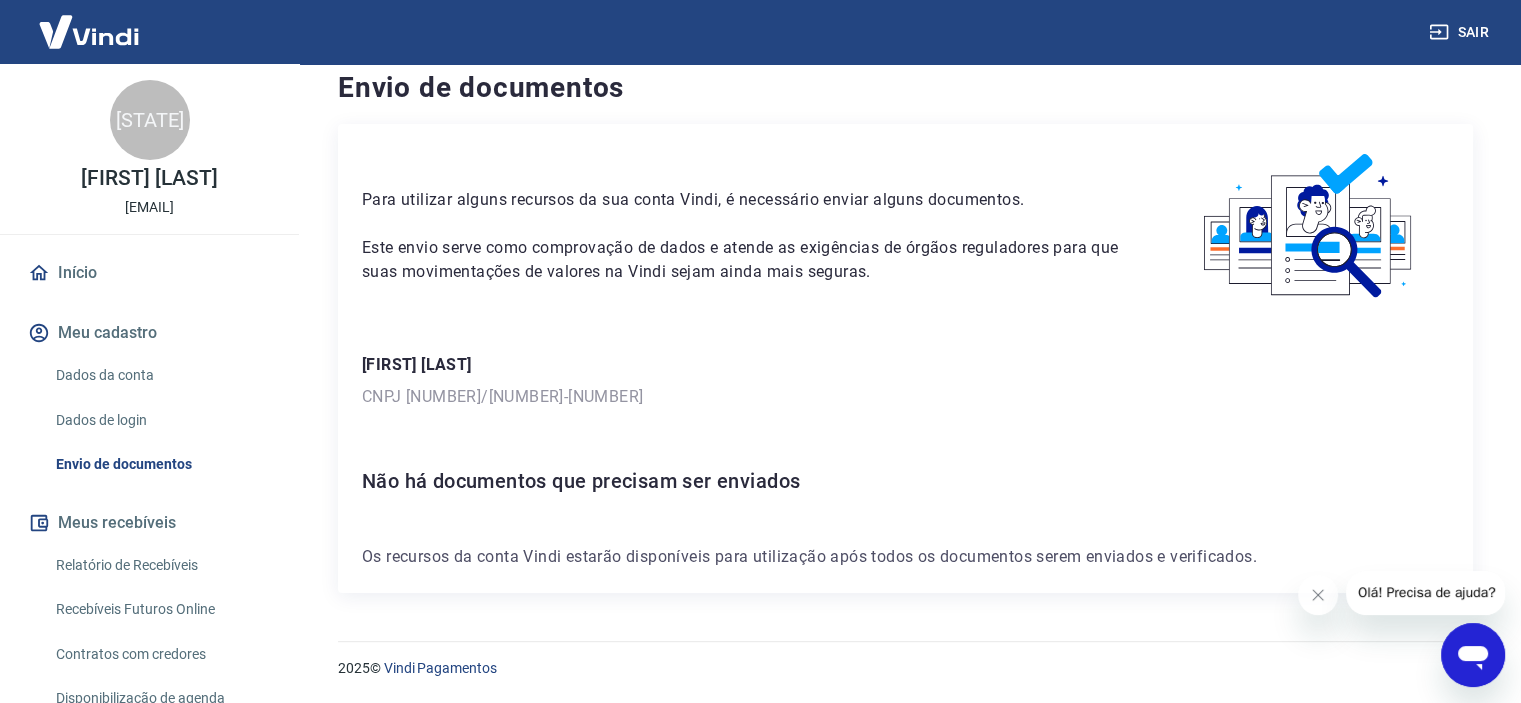 click on "Início" at bounding box center (149, 273) 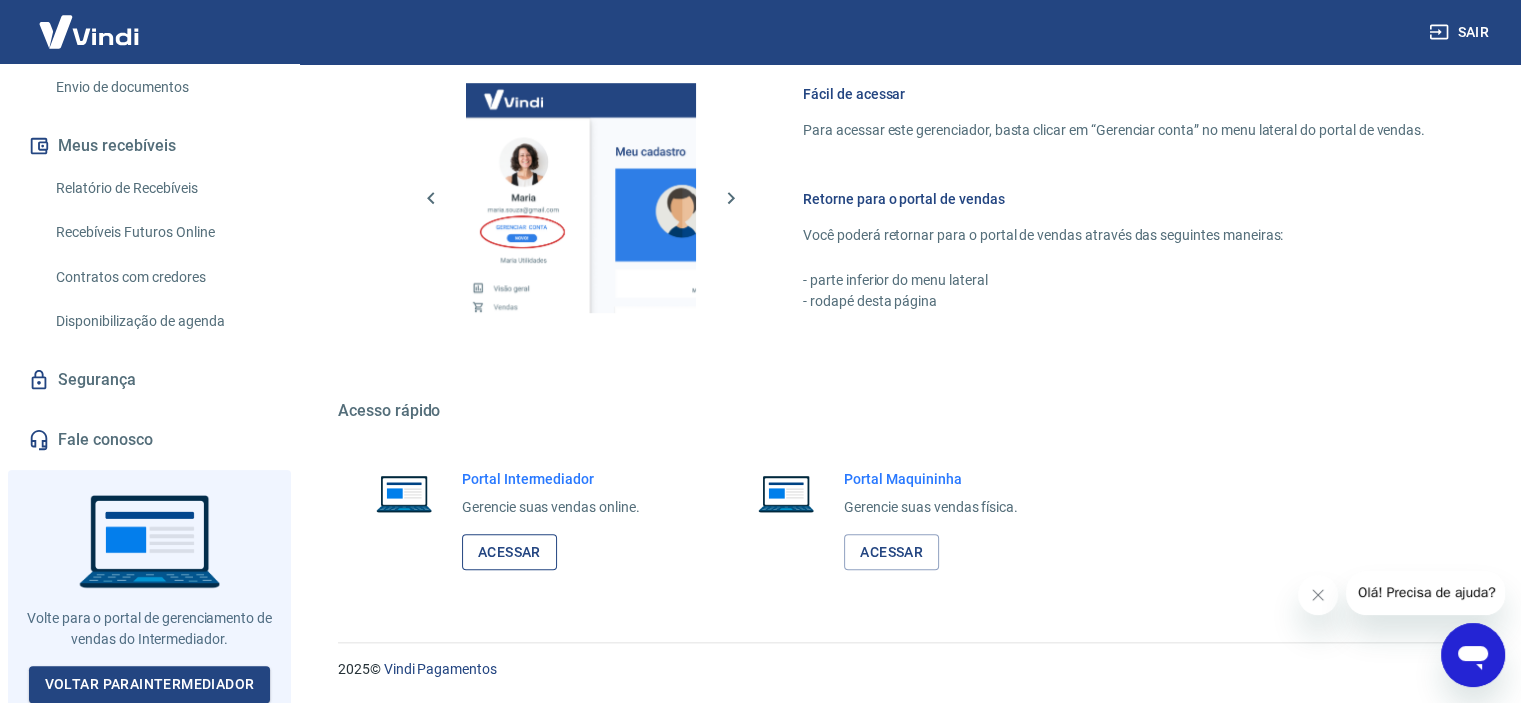 click on "Acessar" at bounding box center (509, 552) 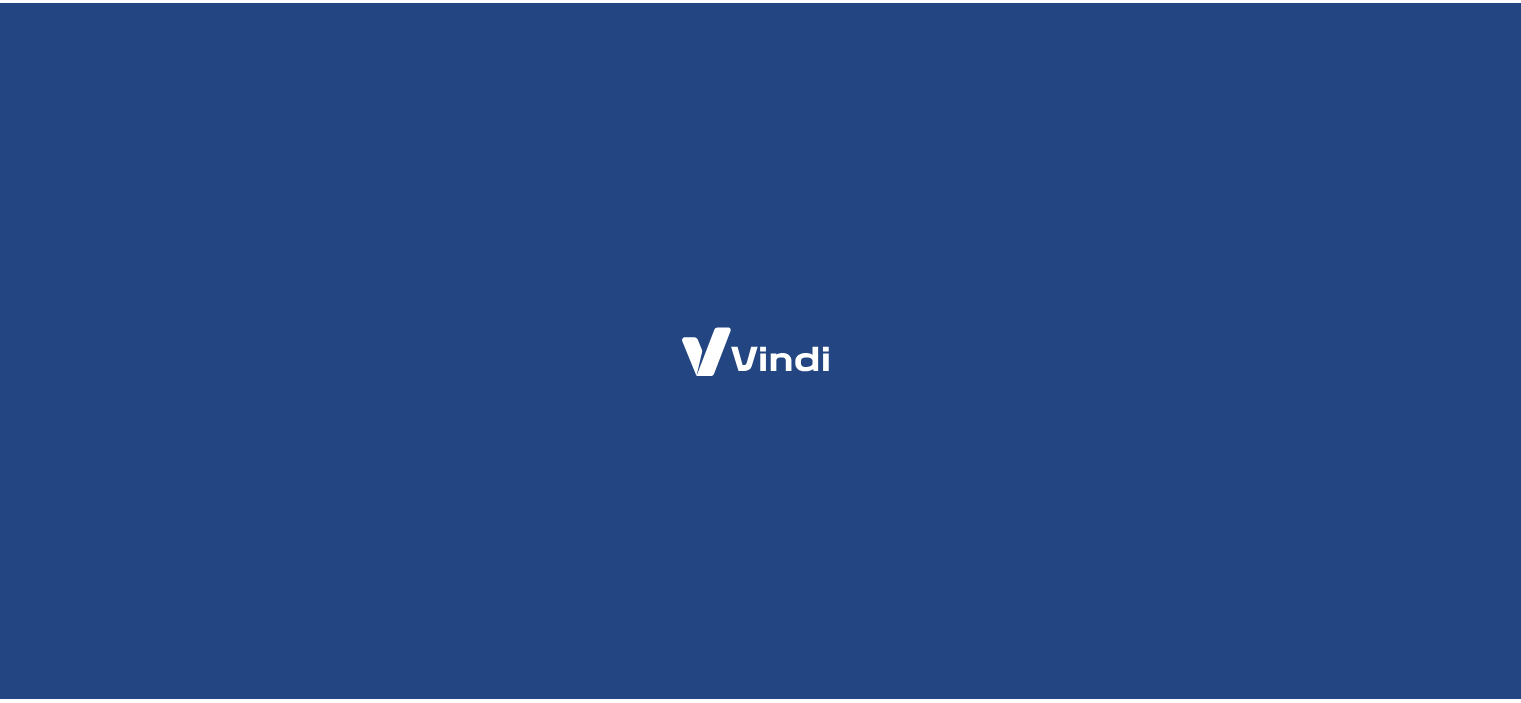 scroll, scrollTop: 0, scrollLeft: 0, axis: both 